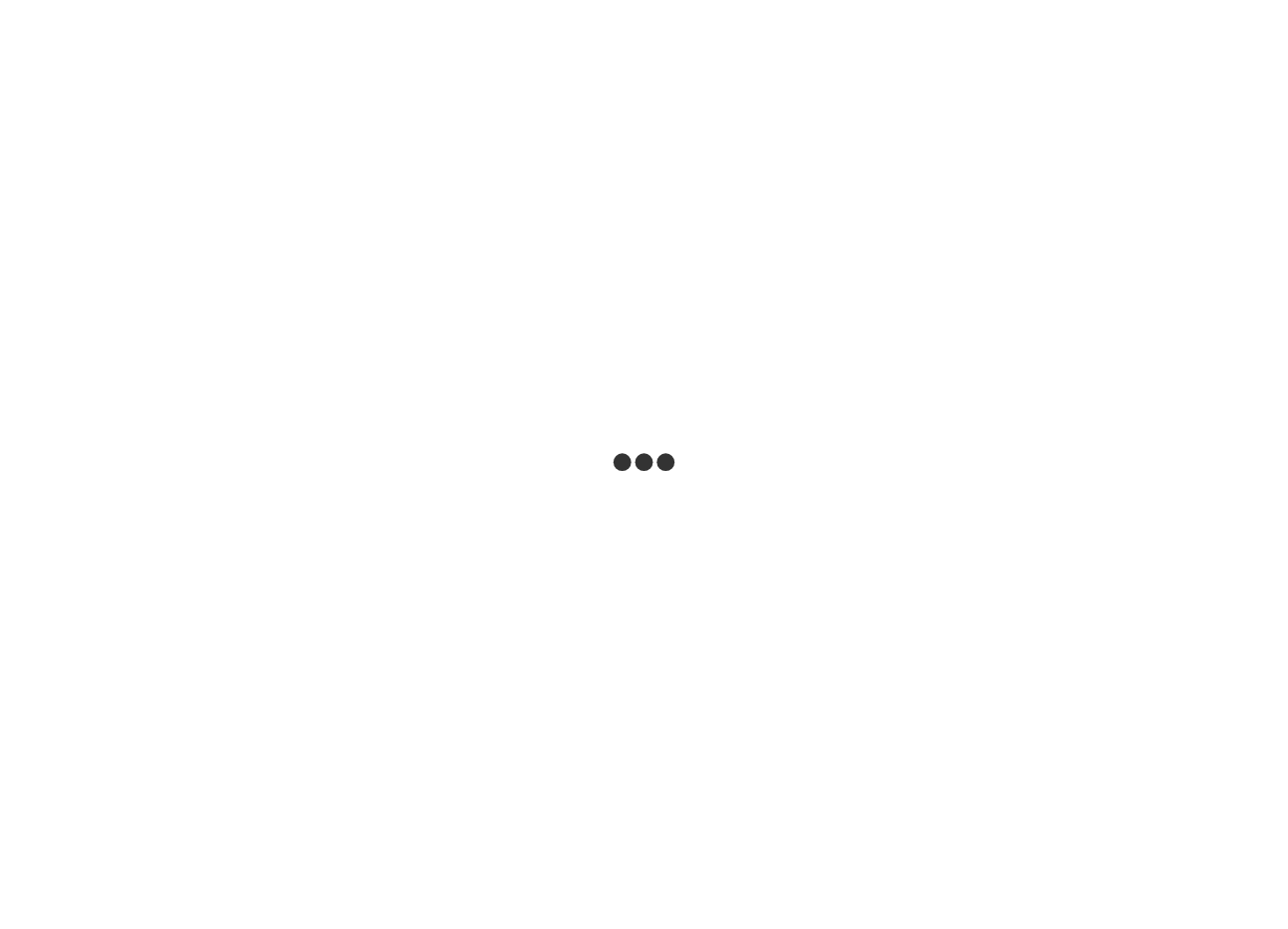 scroll, scrollTop: 0, scrollLeft: 0, axis: both 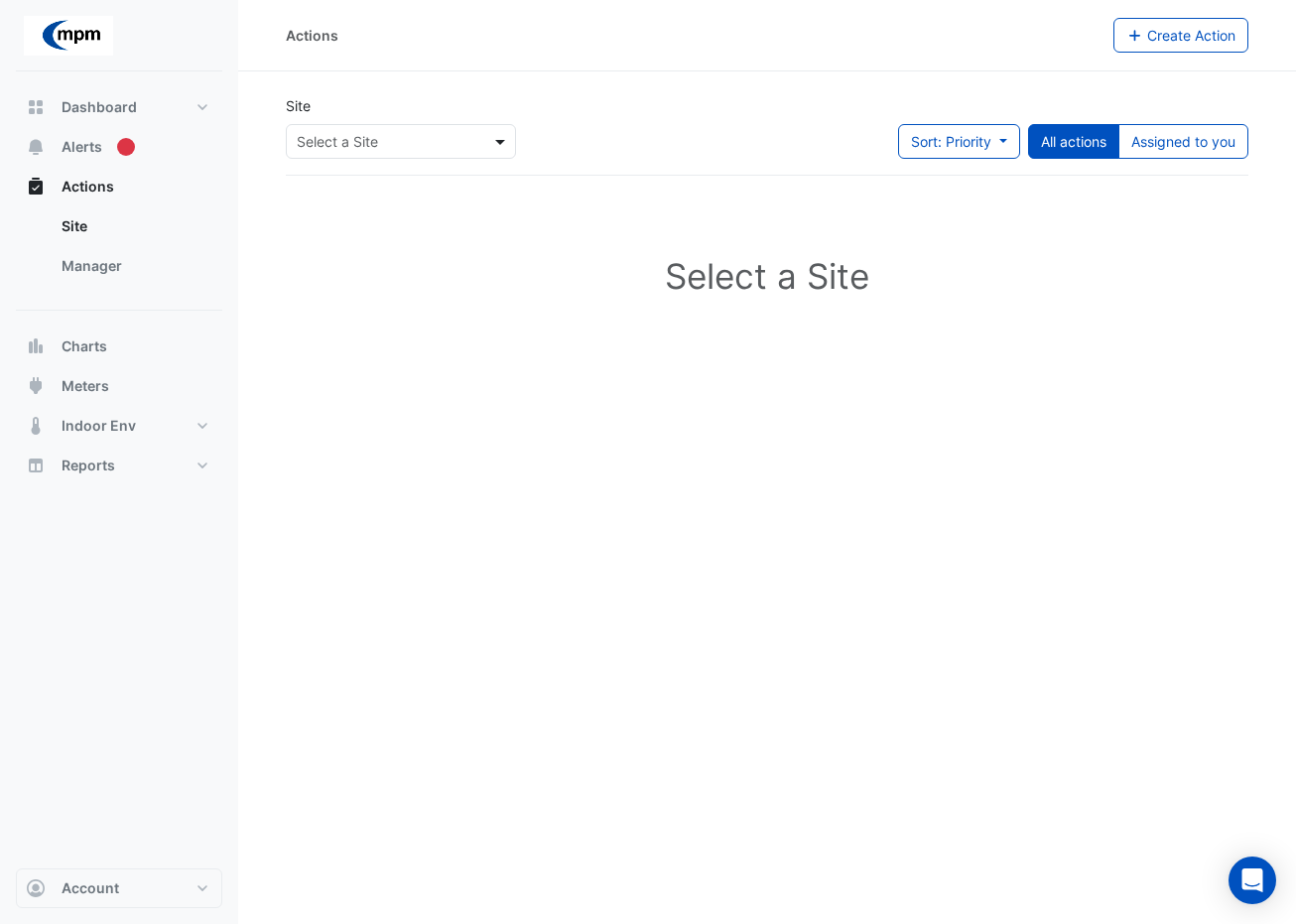 click at bounding box center [502, 141] 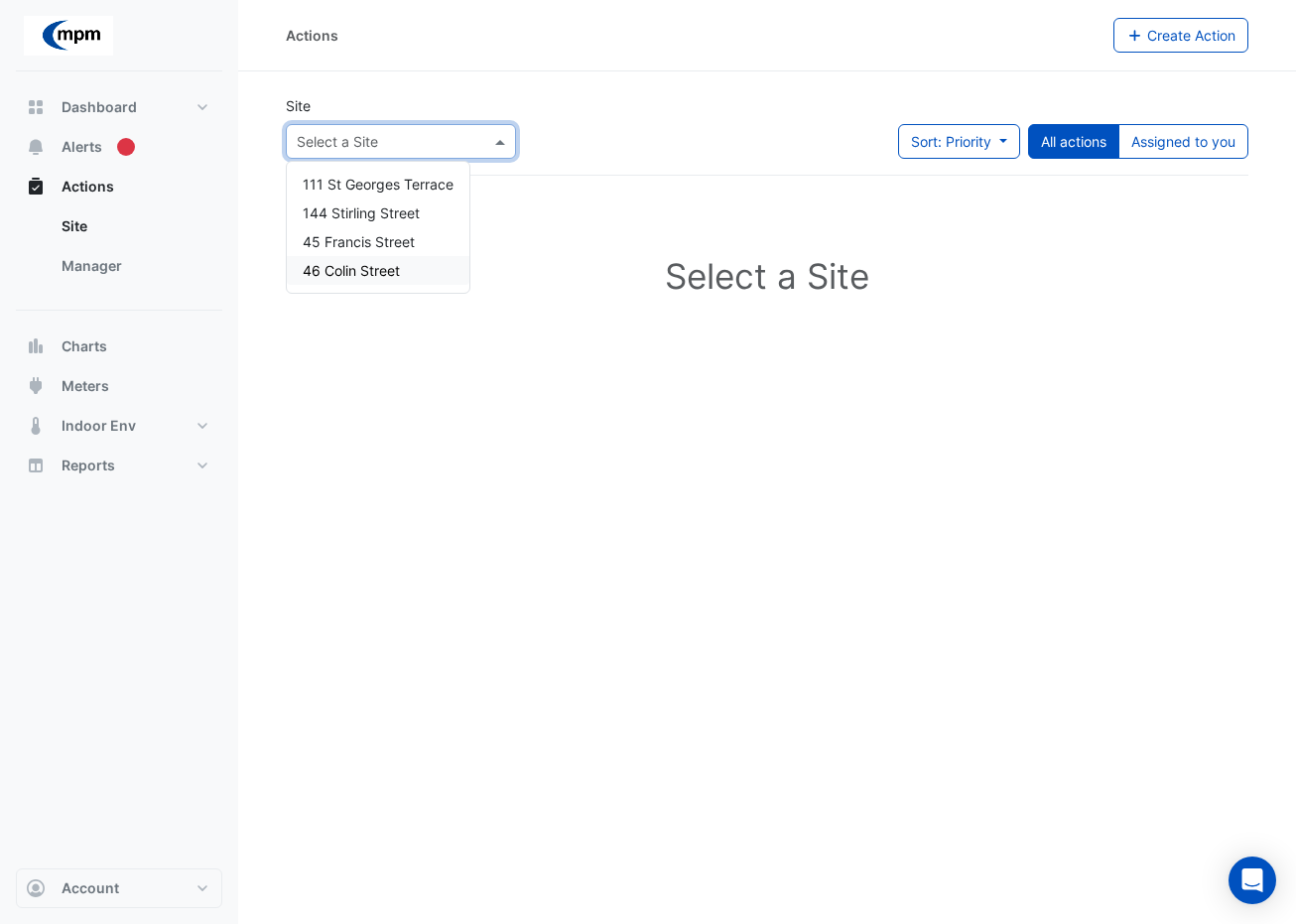 click on "46 Colin Street" at bounding box center (378, 270) 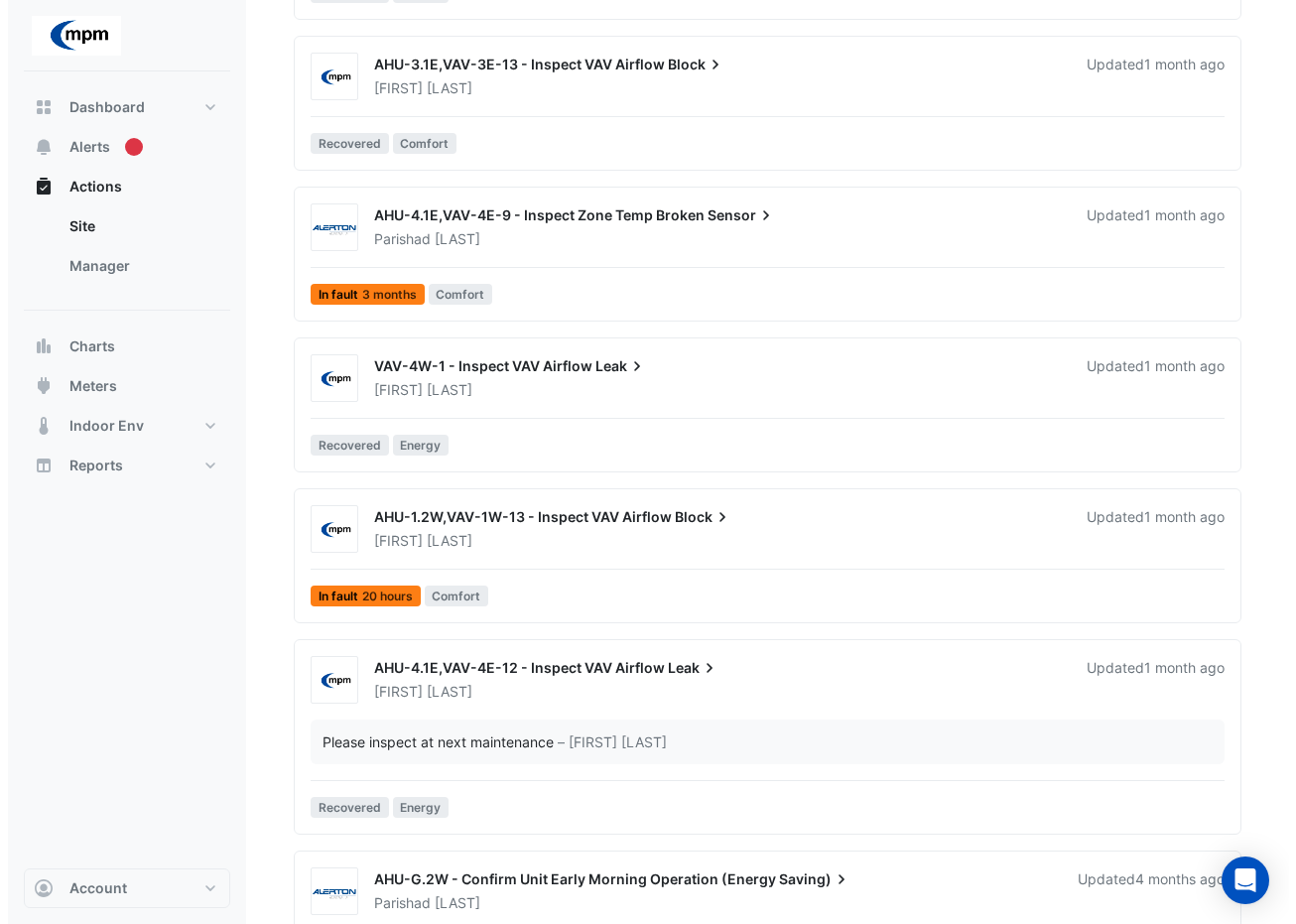 scroll, scrollTop: 1169, scrollLeft: 0, axis: vertical 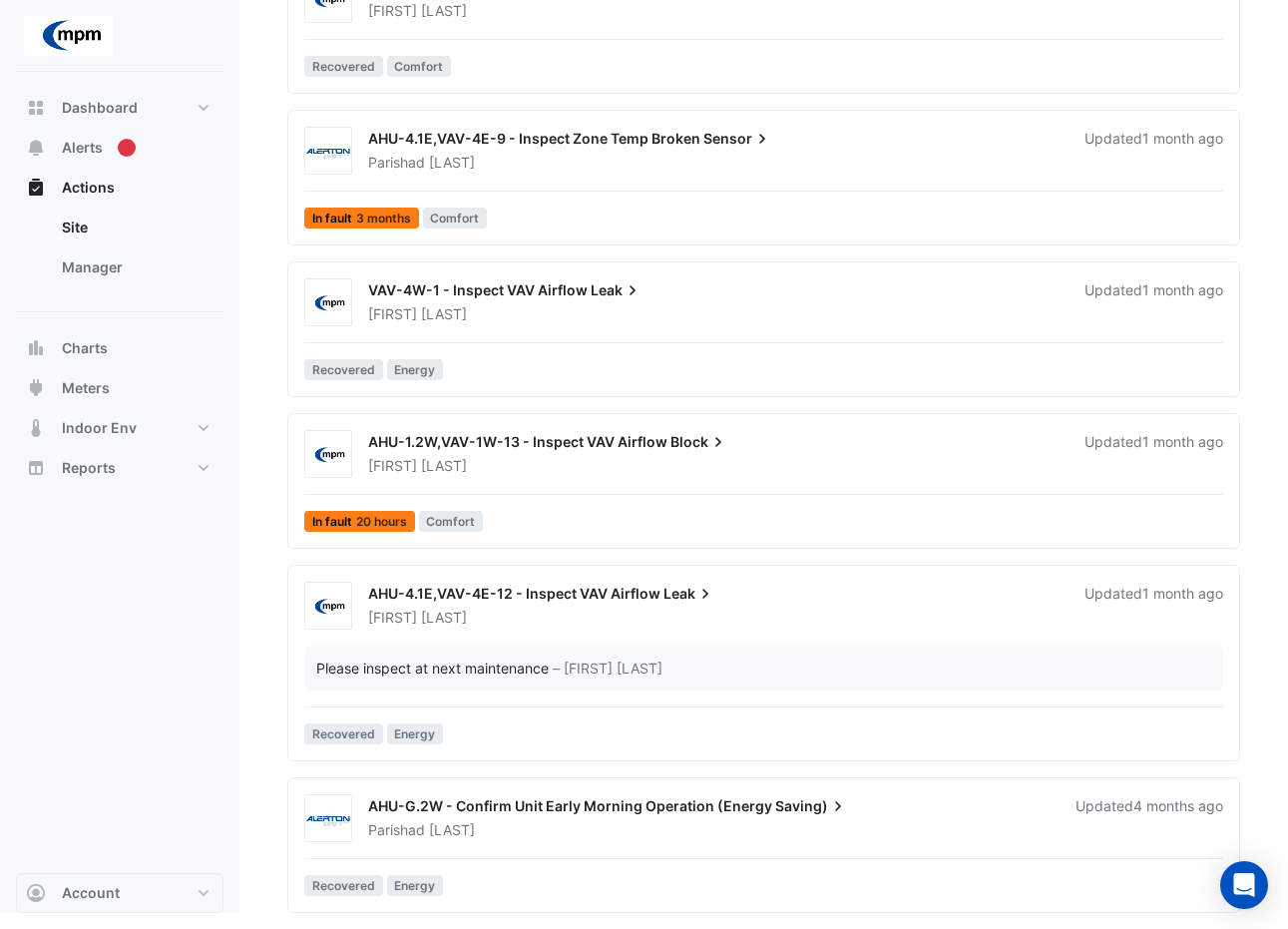 click on "AHU-1.2W,VAV-1W-13 - Inspect VAV Airflow" at bounding box center [518, 441] 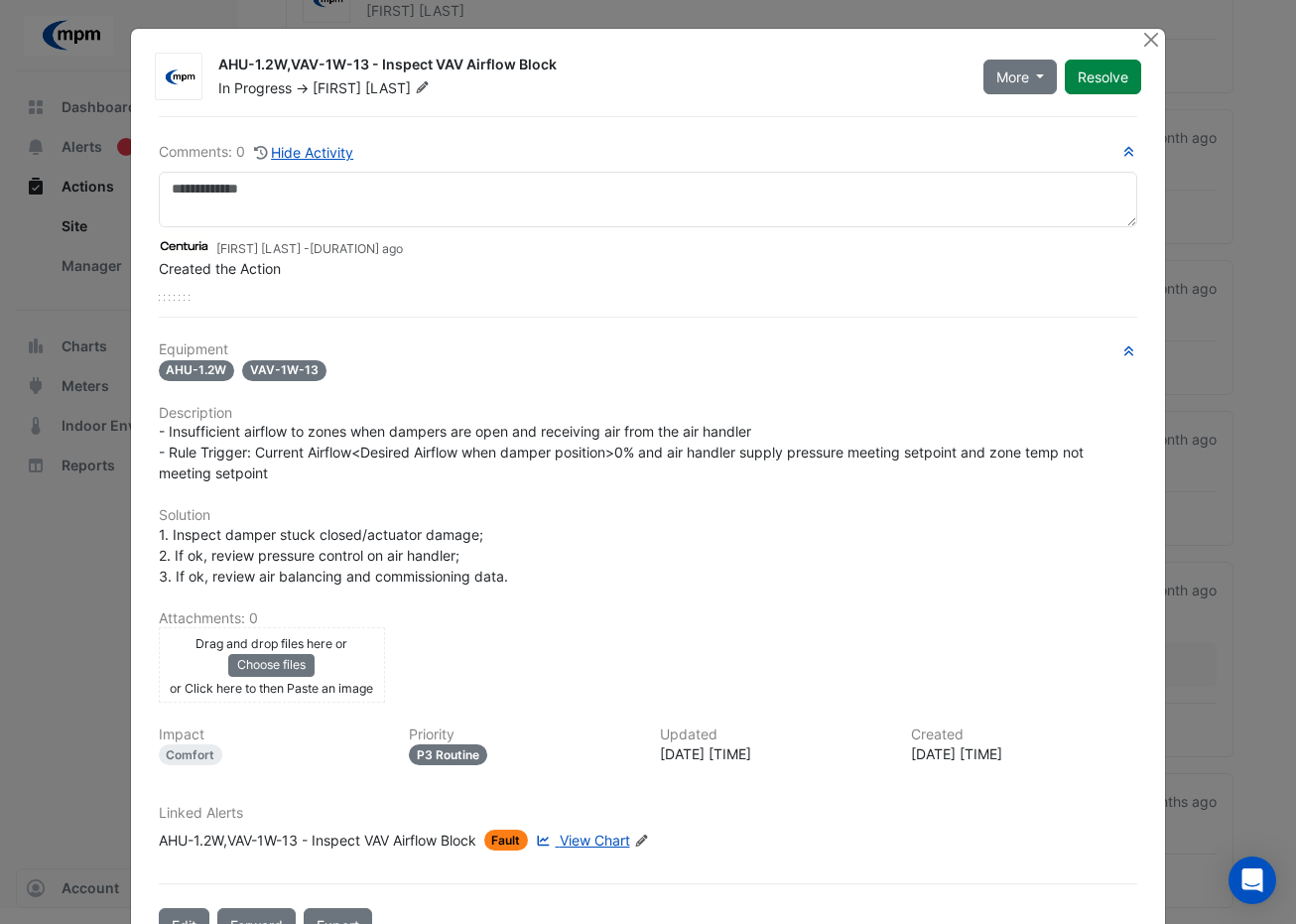 scroll, scrollTop: 64, scrollLeft: 0, axis: vertical 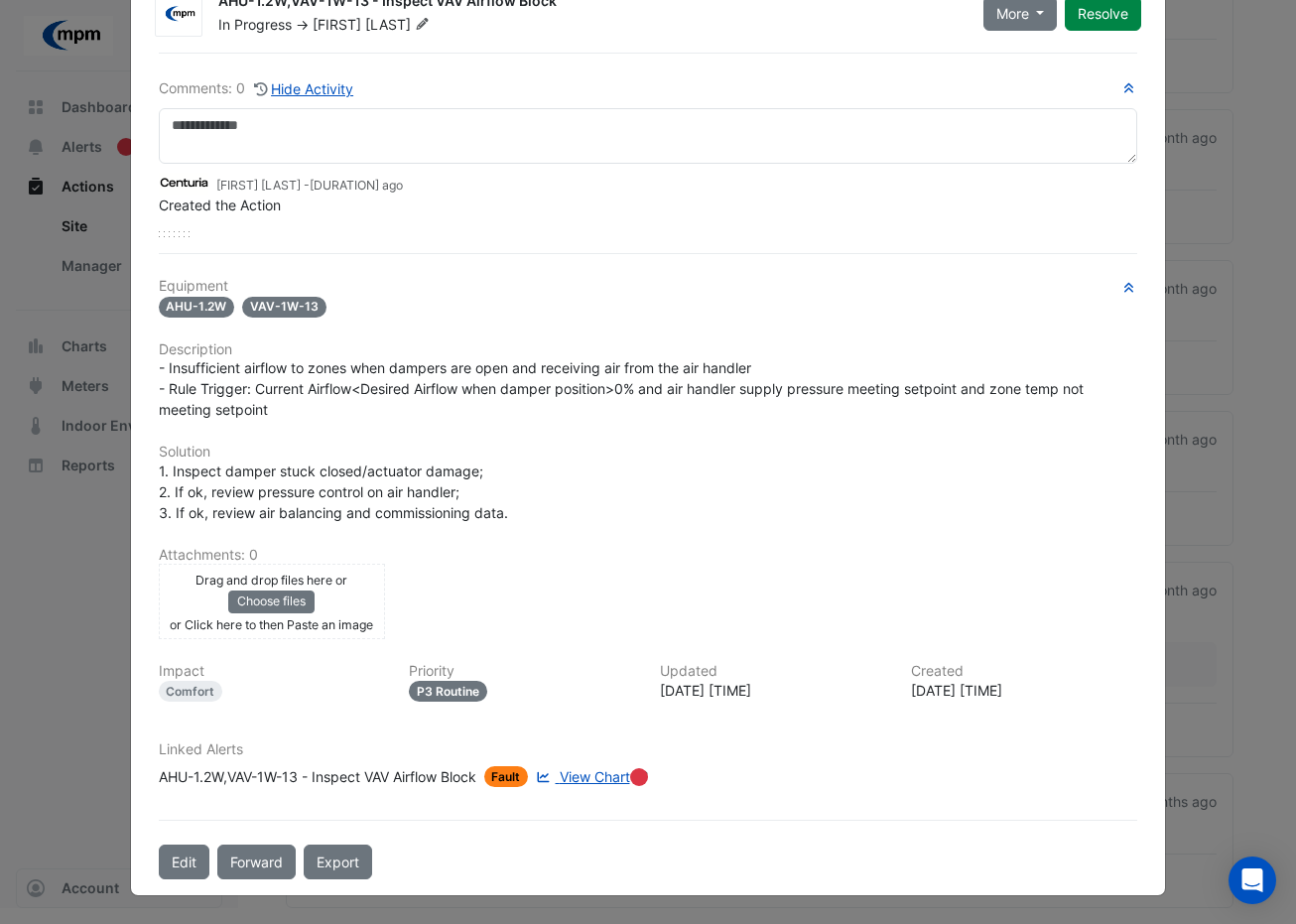 click on "View Chart" 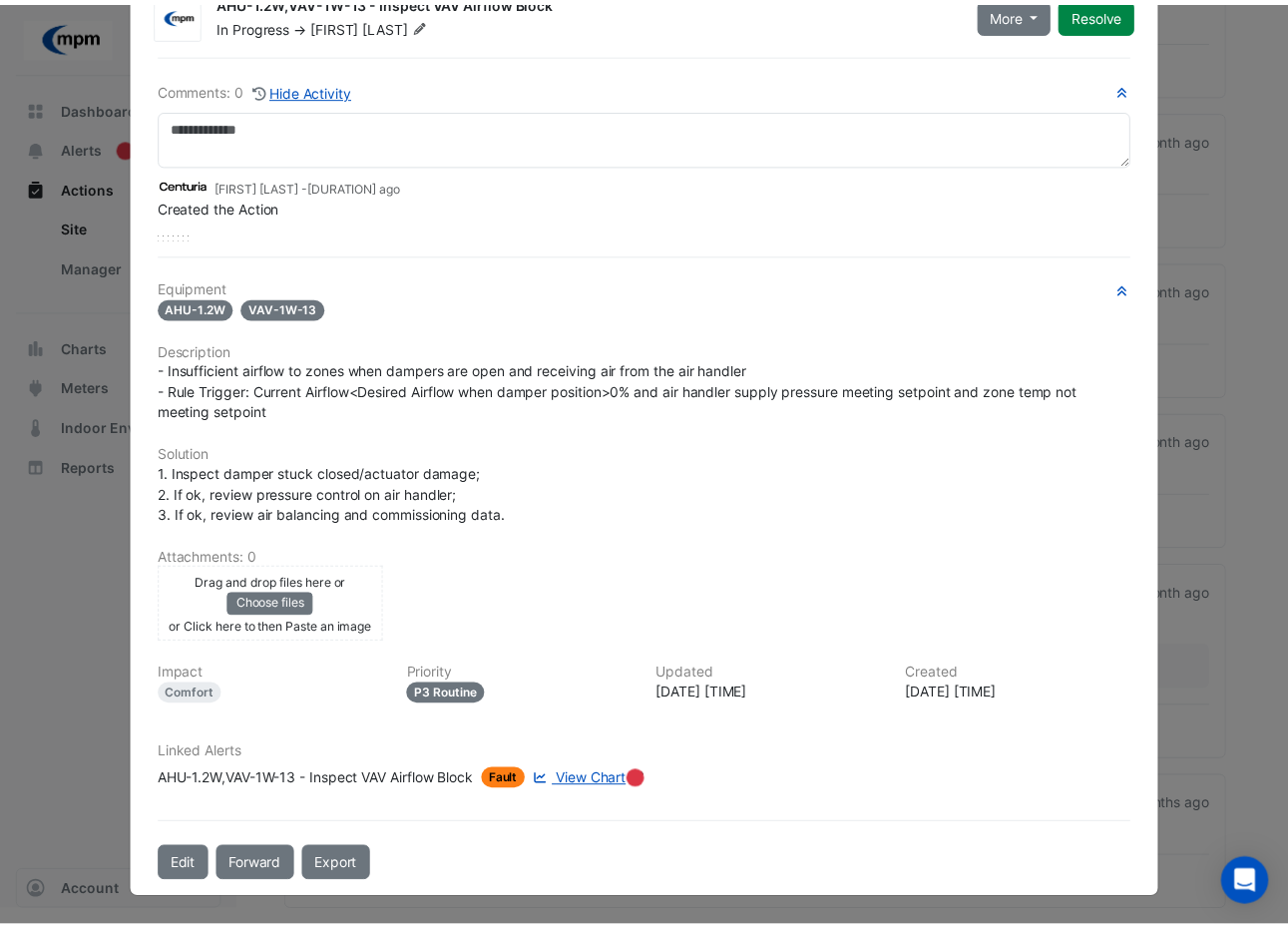 scroll, scrollTop: 0, scrollLeft: 0, axis: both 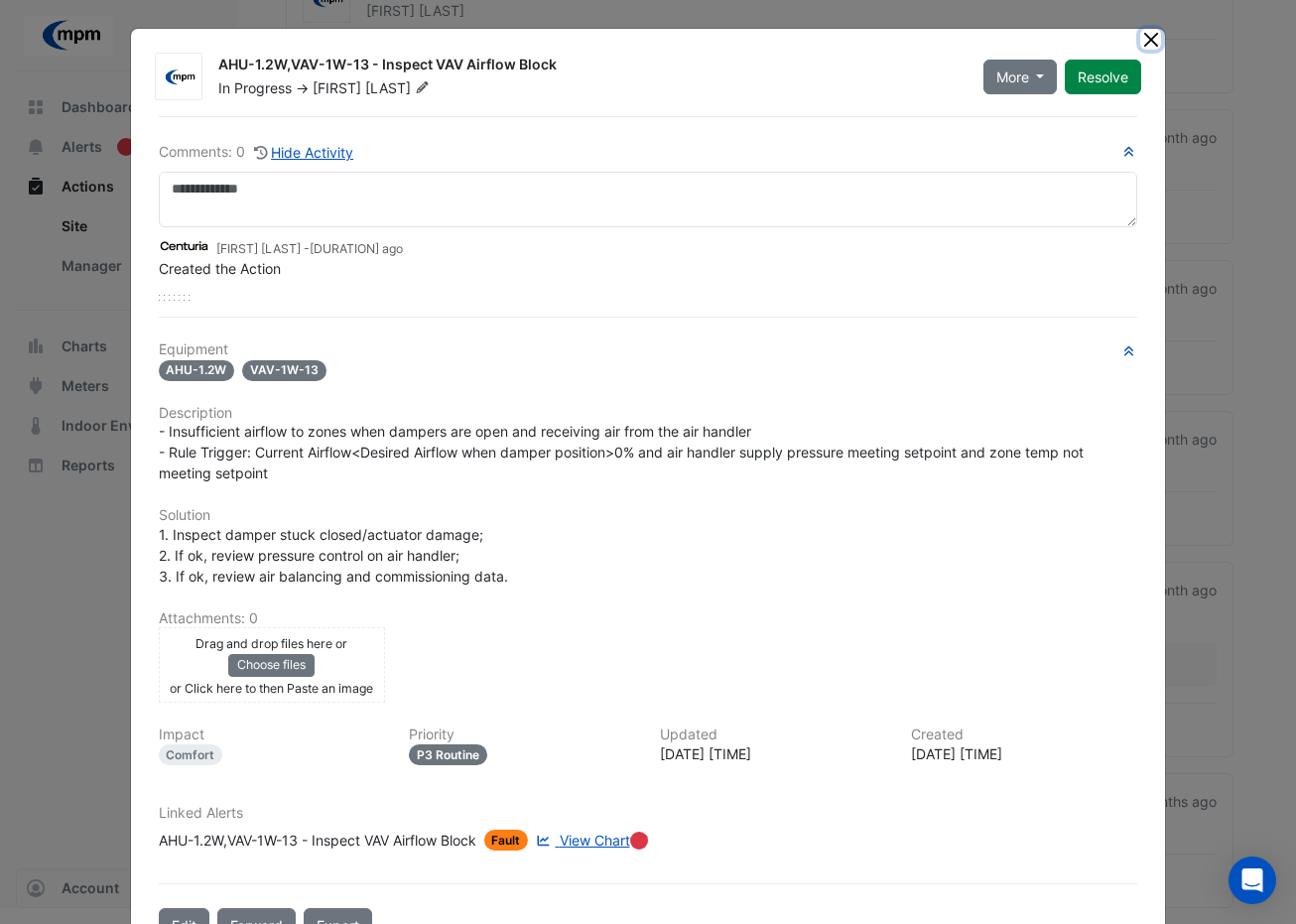 click 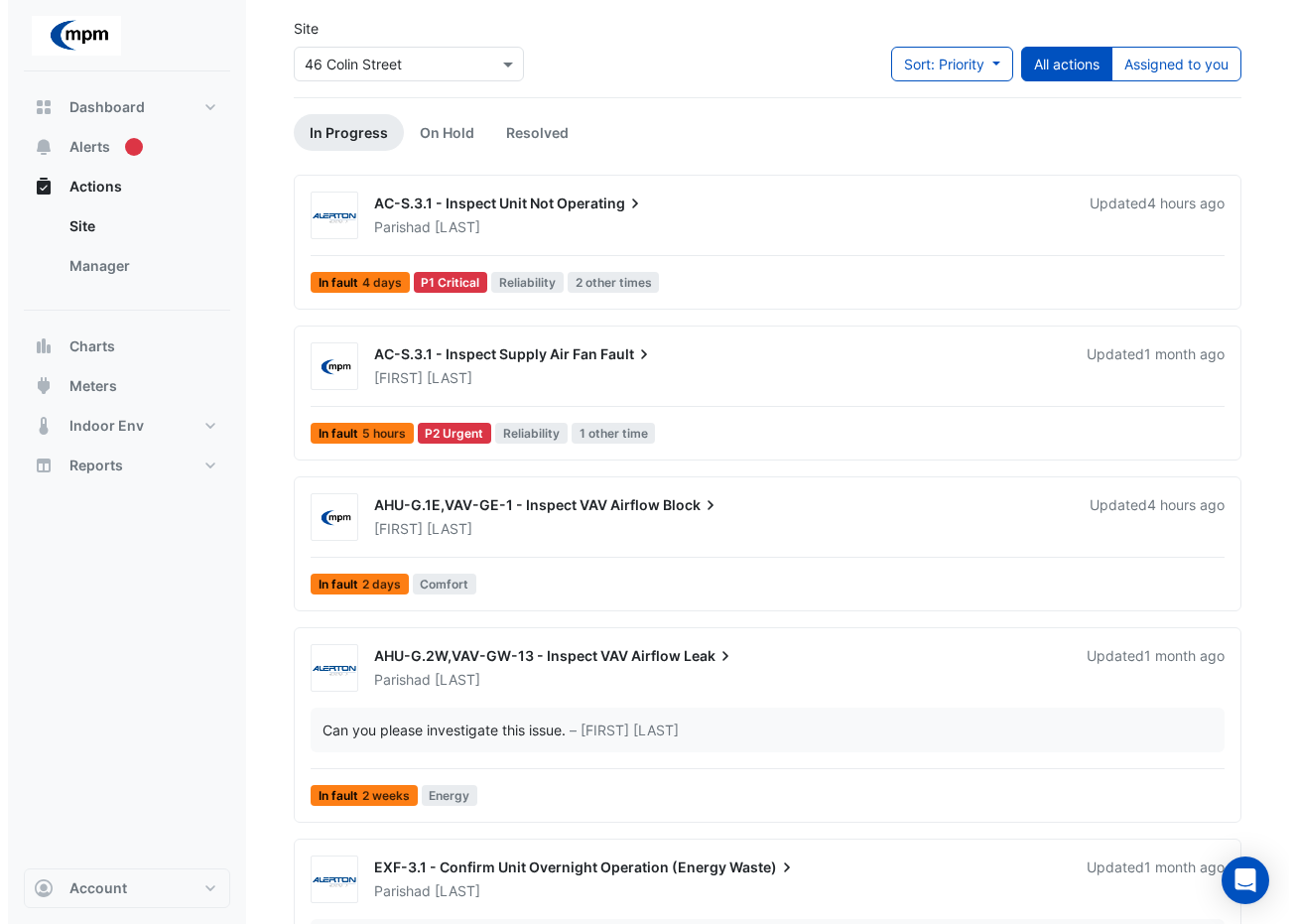 scroll, scrollTop: 0, scrollLeft: 0, axis: both 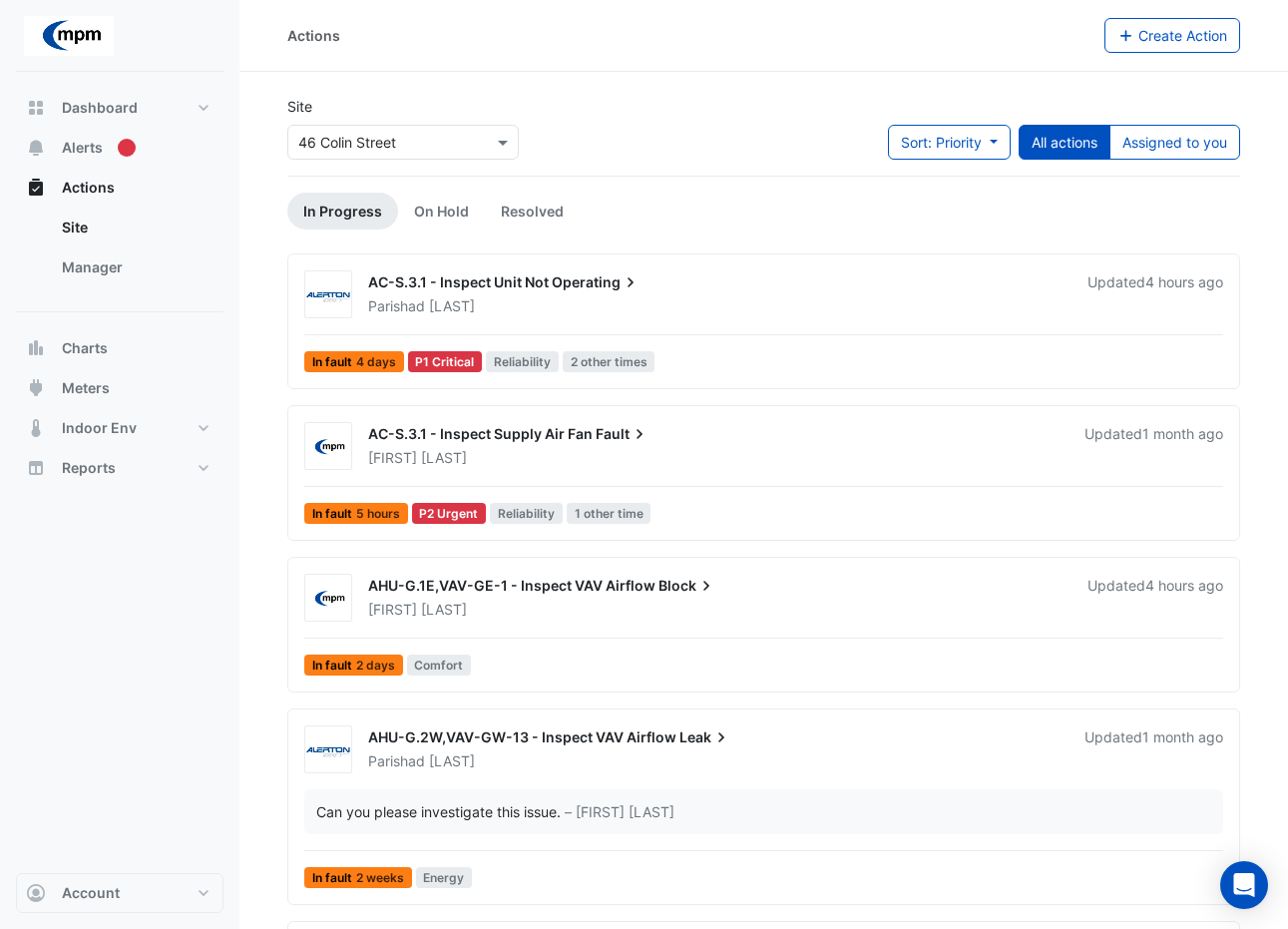 click on "AC-S.3.1 - Inspect Supply Air Fan" at bounding box center (480, 433) 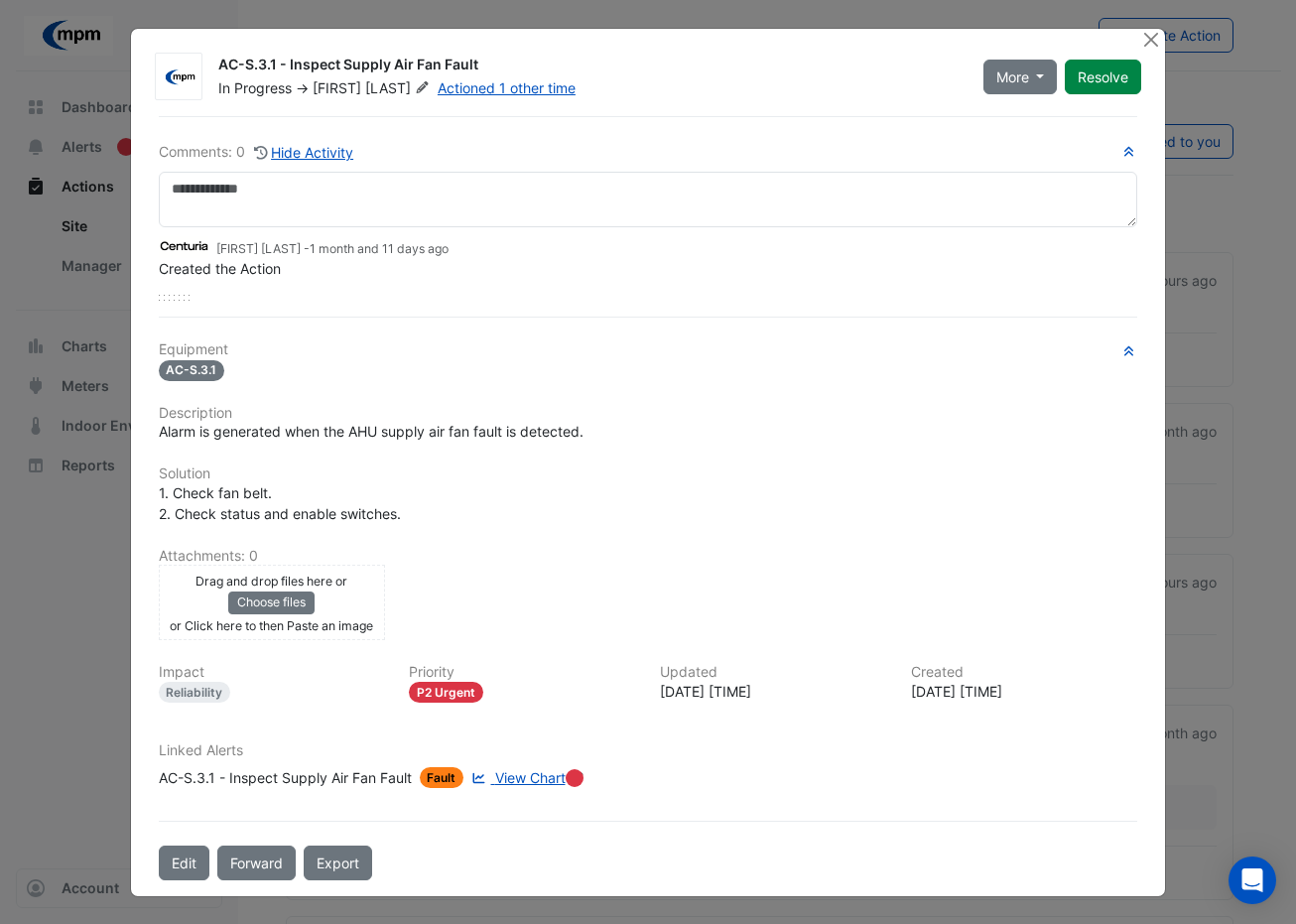 click on "View Chart" 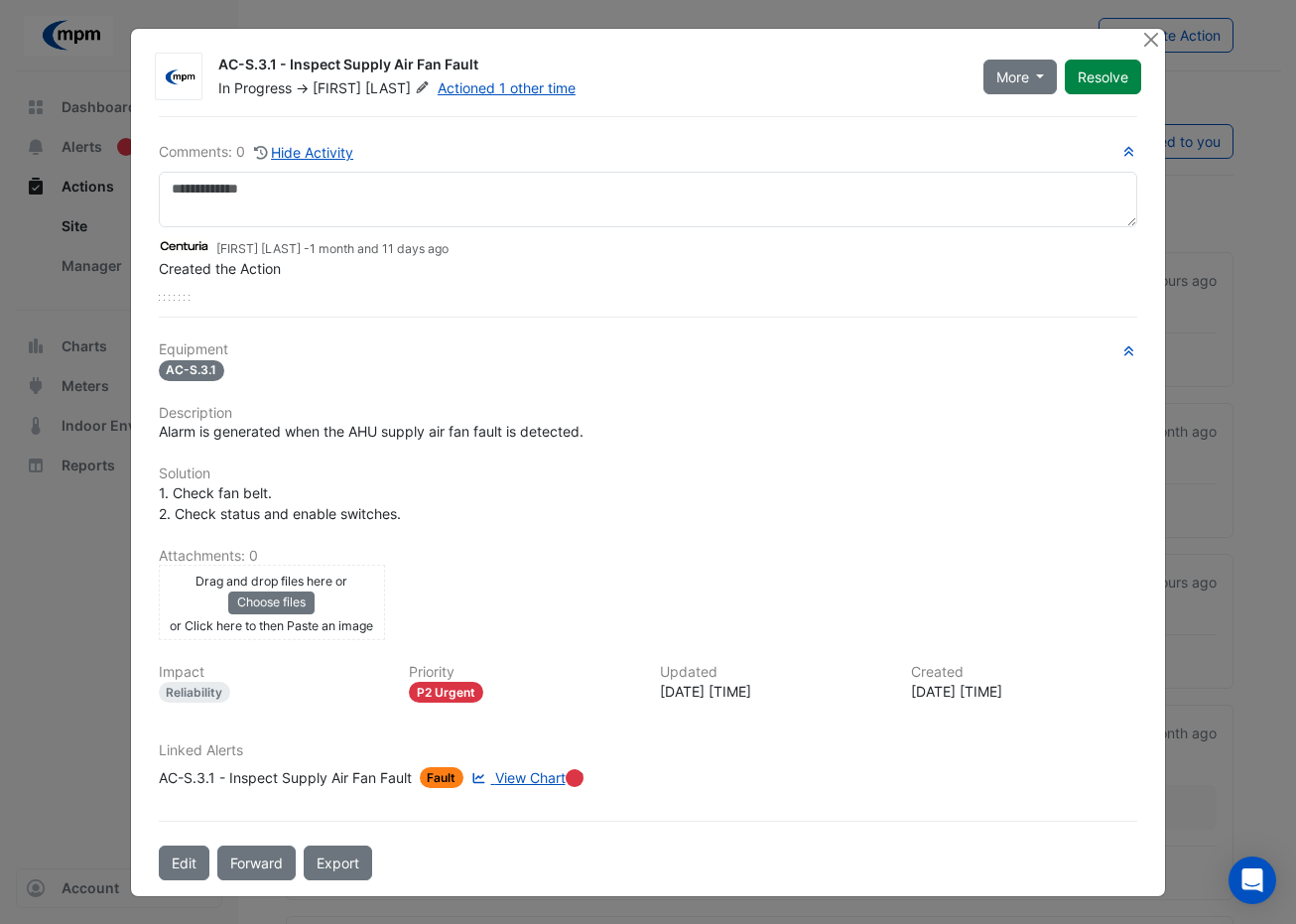click on "View Chart" 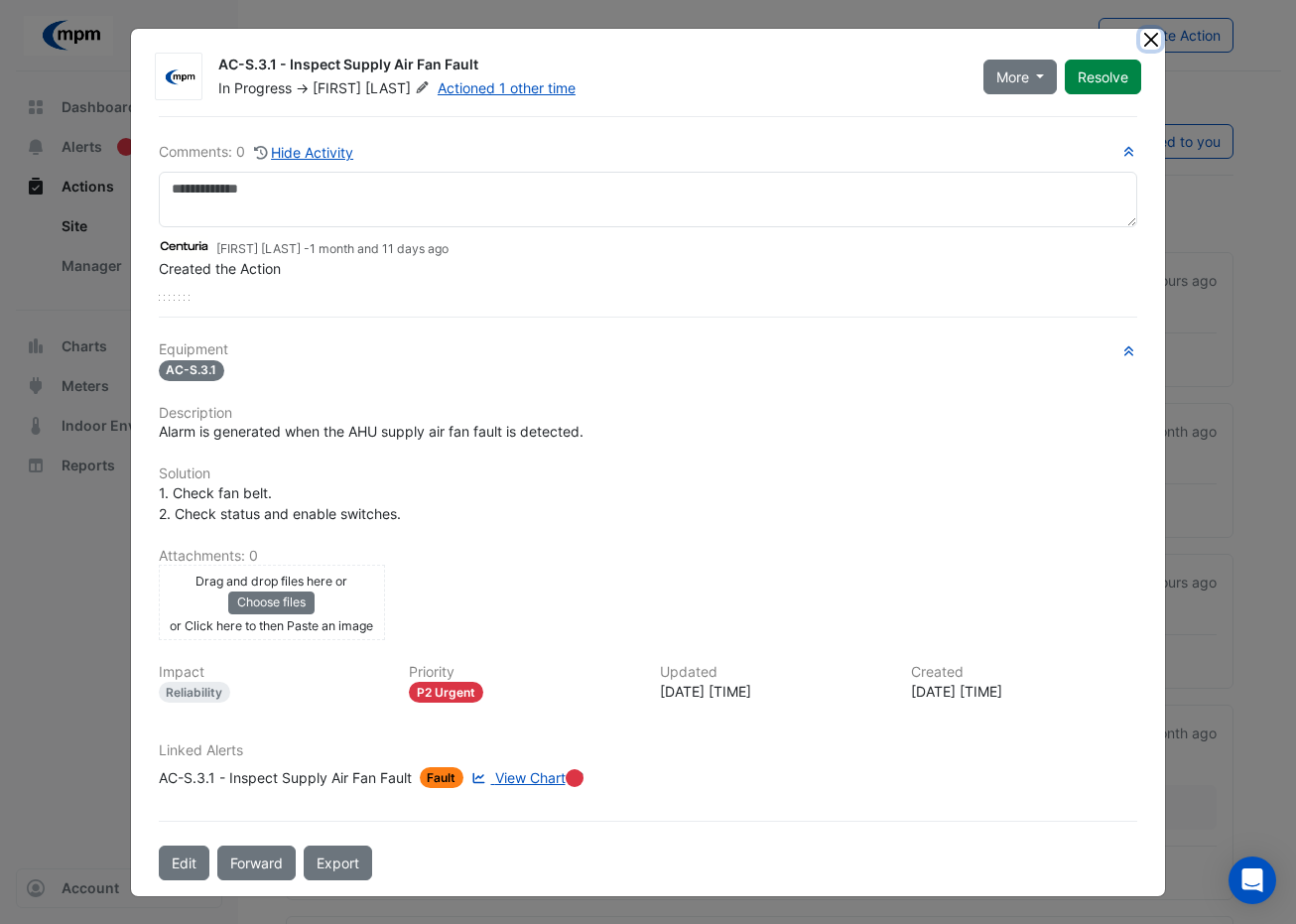 click 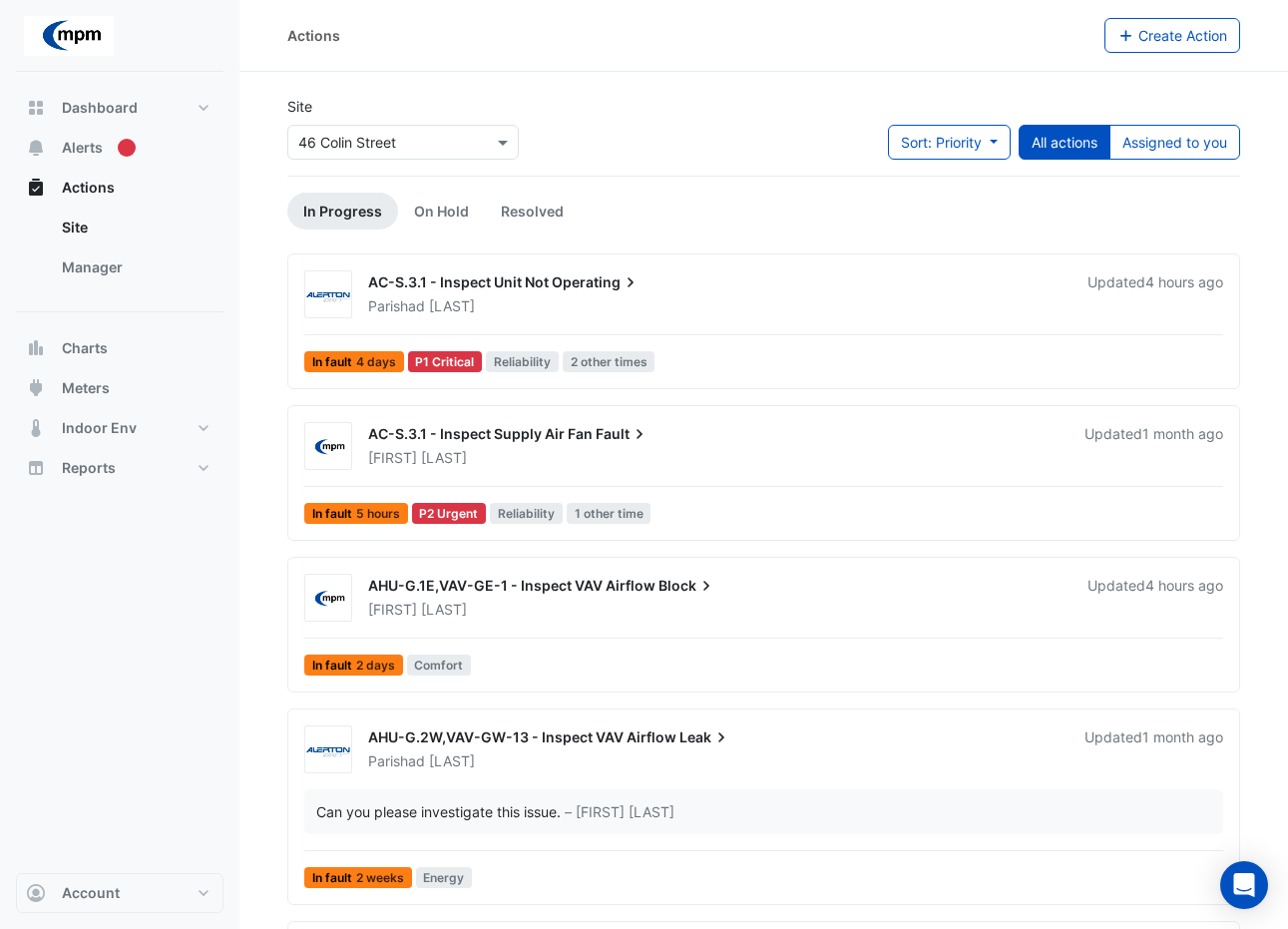 click on "AC-S.3.1 - Inspect Supply Air Fan" at bounding box center [480, 433] 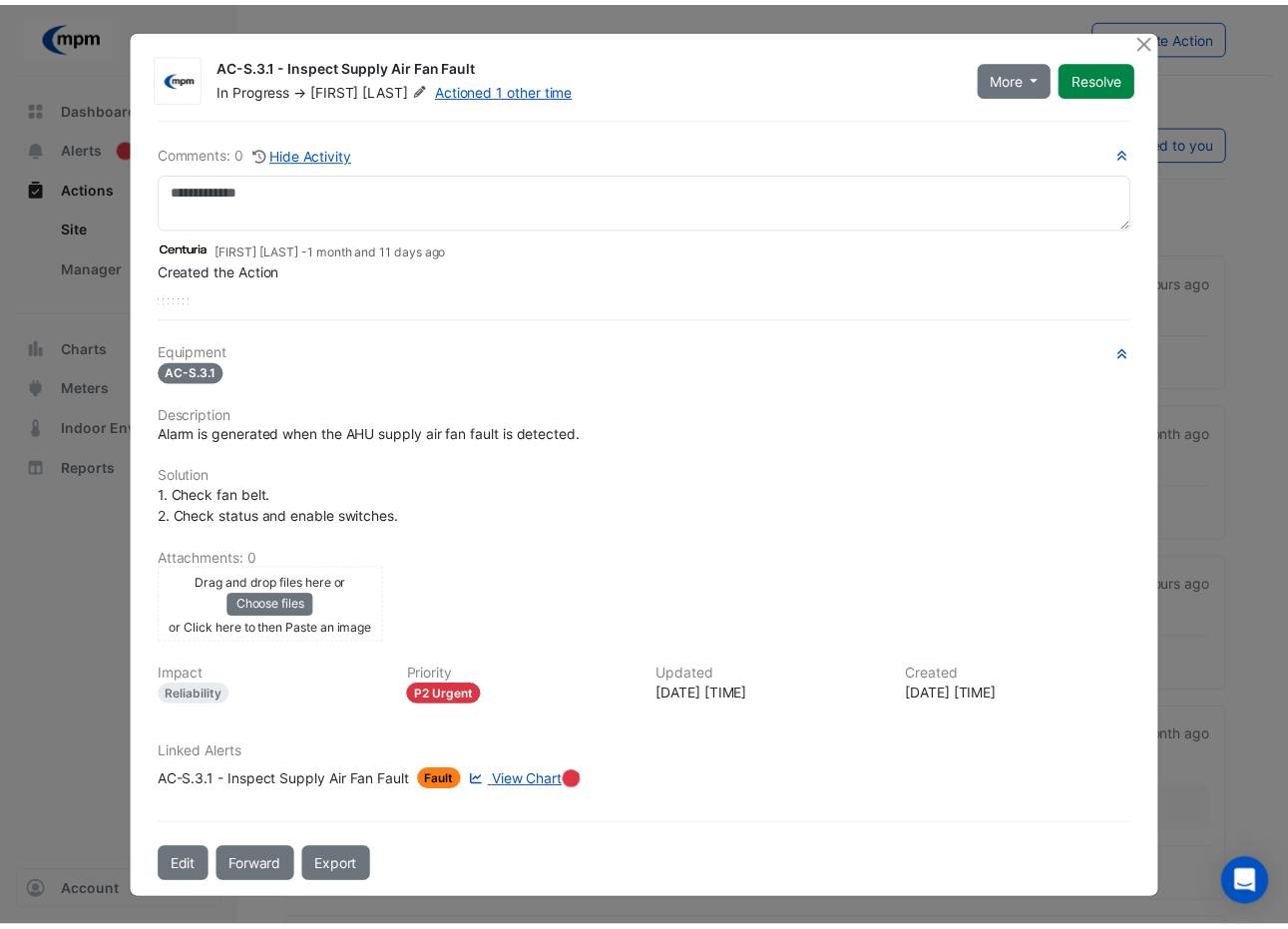 scroll, scrollTop: 1, scrollLeft: 0, axis: vertical 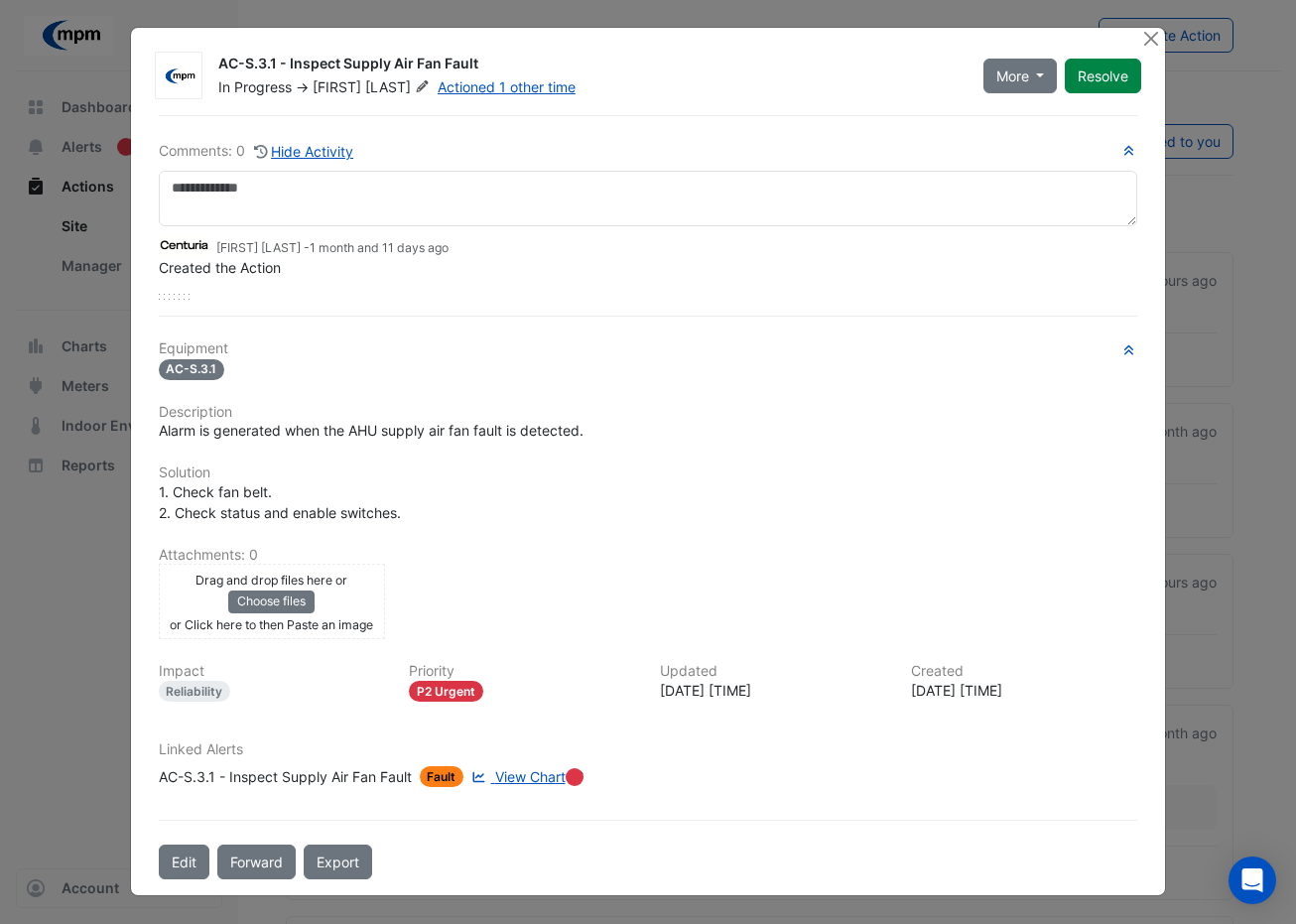 click on "View Chart" 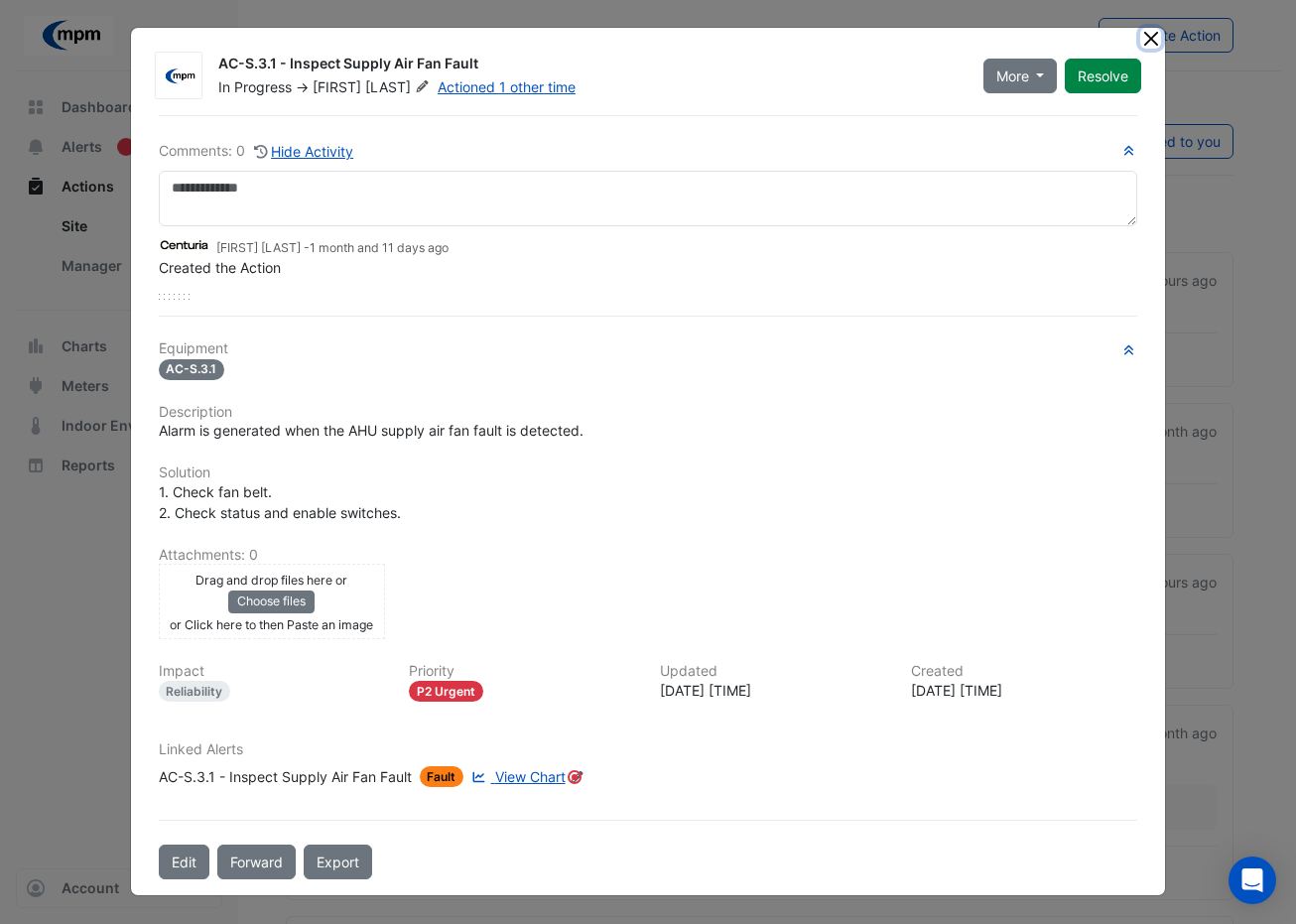 click 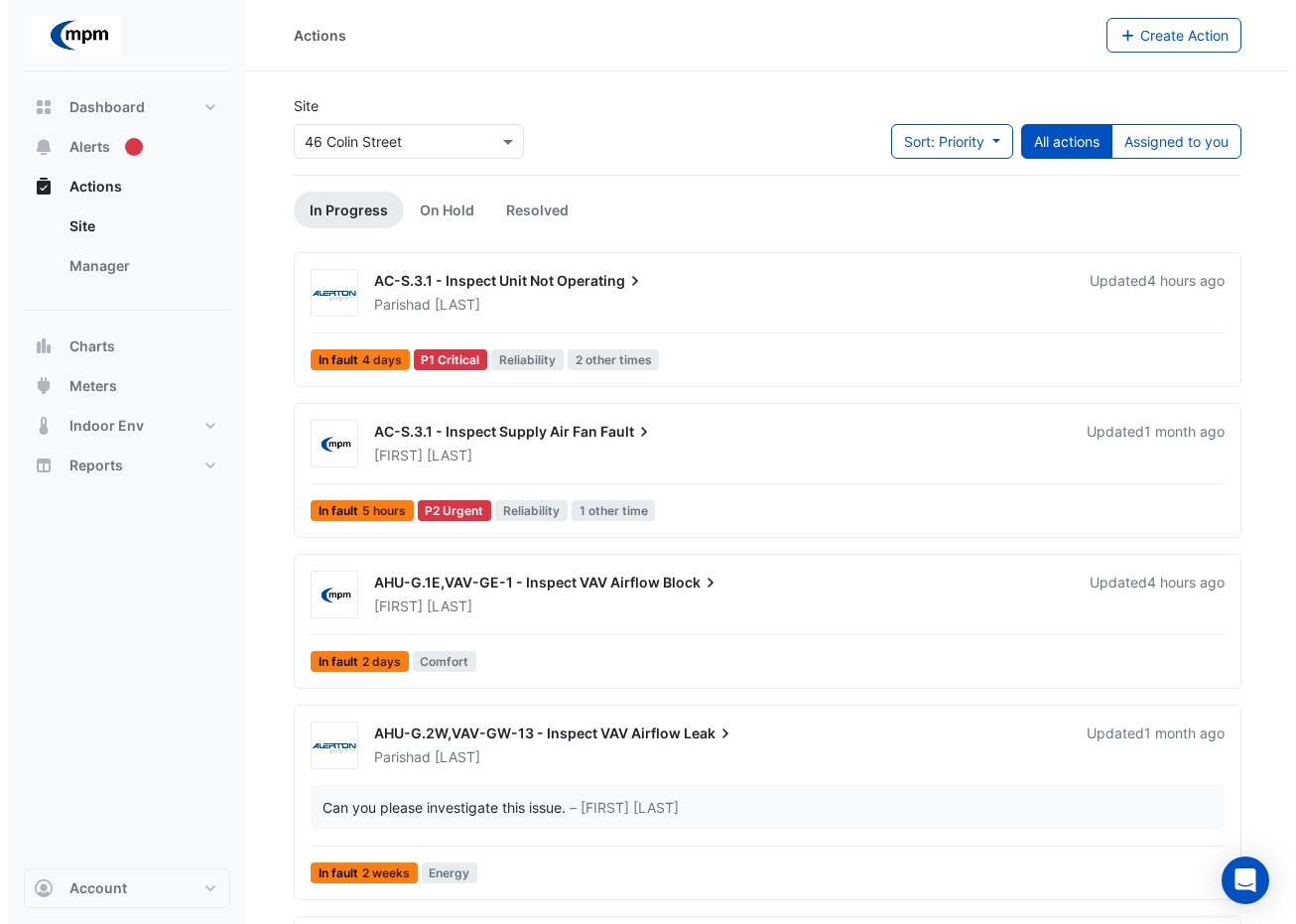 scroll, scrollTop: 298, scrollLeft: 0, axis: vertical 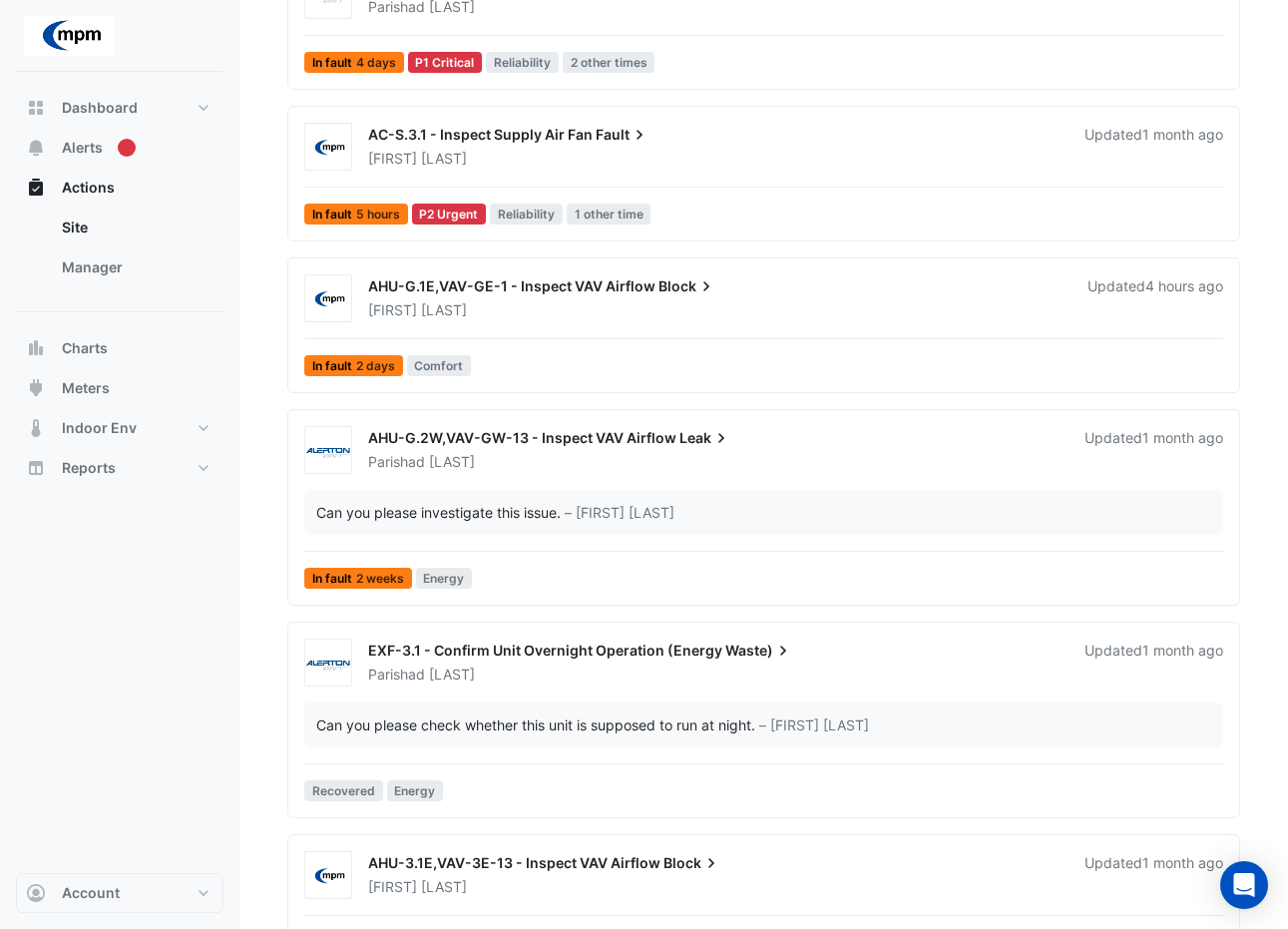 click on "AHU-G.1E,VAV-GE-1 - Inspect VAV Airflow" at bounding box center [512, 285] 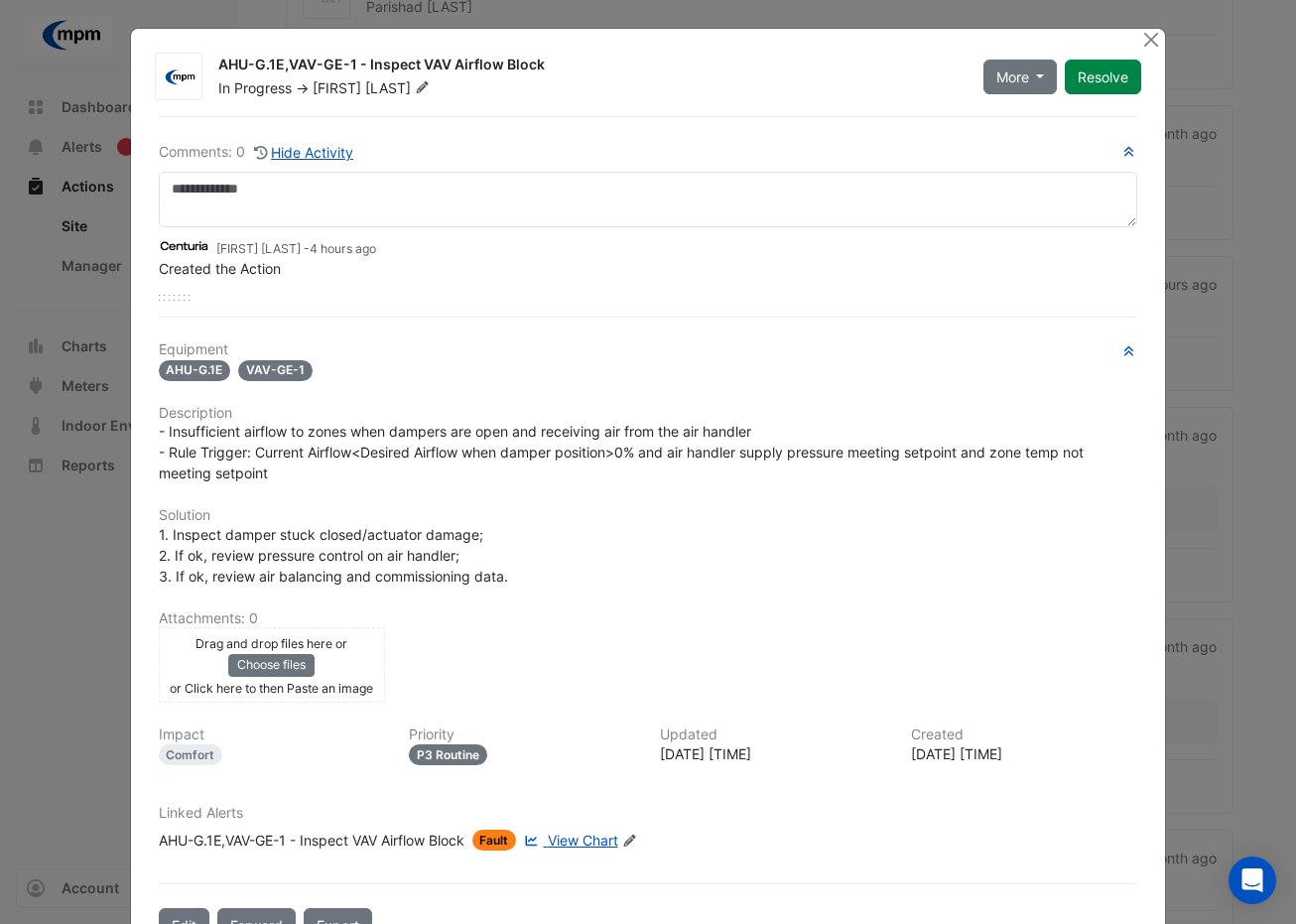 scroll, scrollTop: 64, scrollLeft: 0, axis: vertical 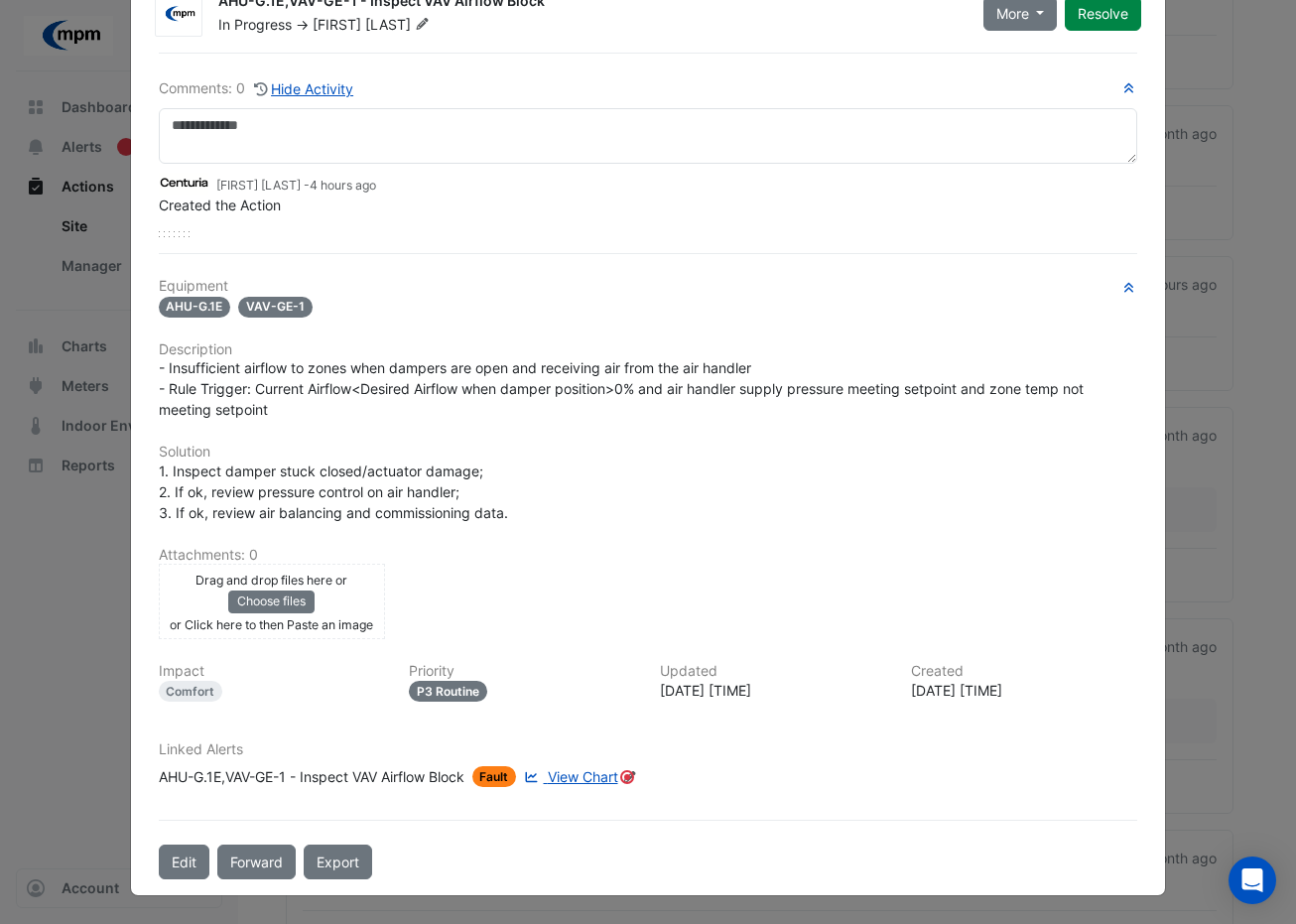 click on "View Chart" 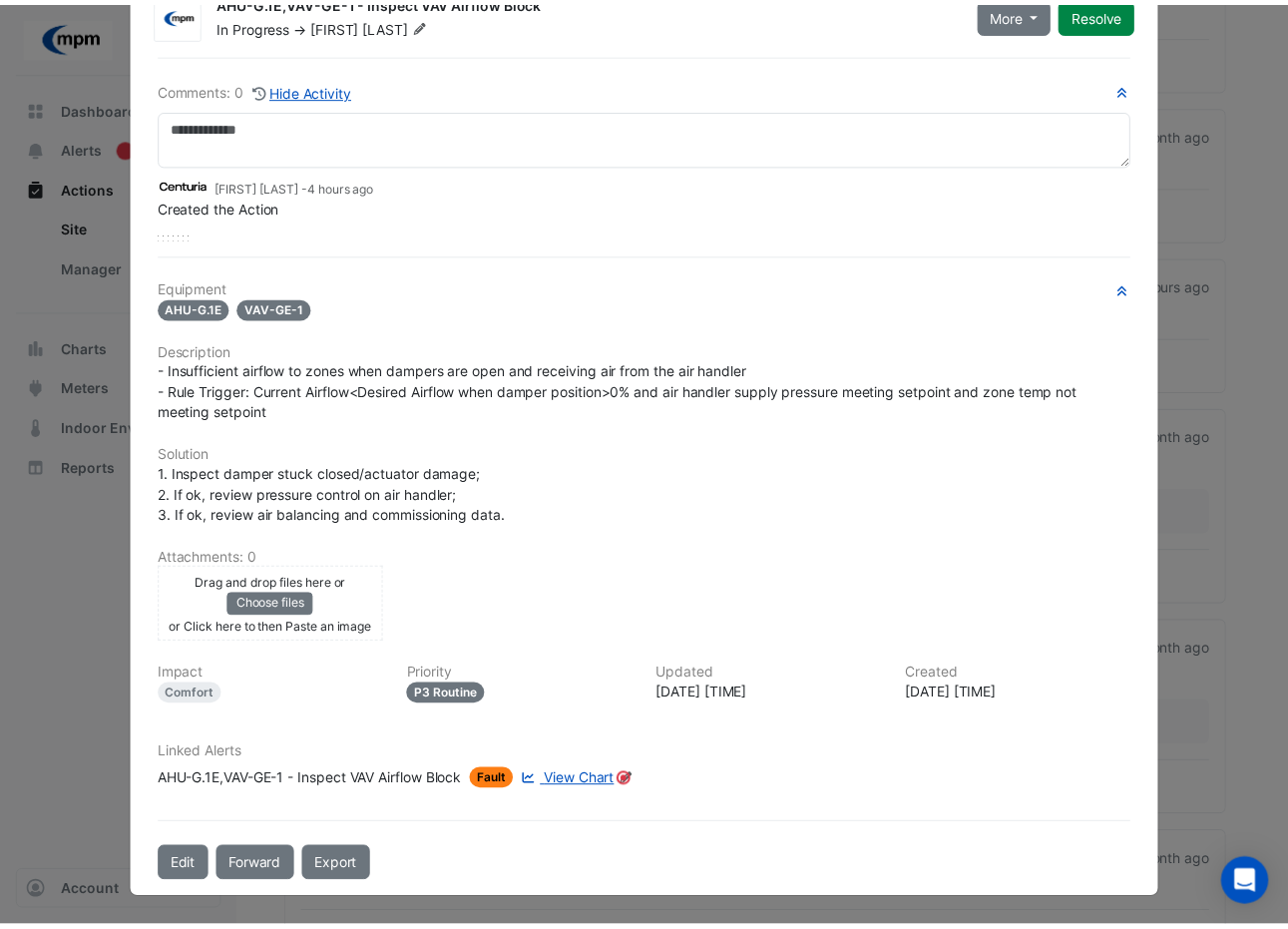 scroll, scrollTop: 0, scrollLeft: 0, axis: both 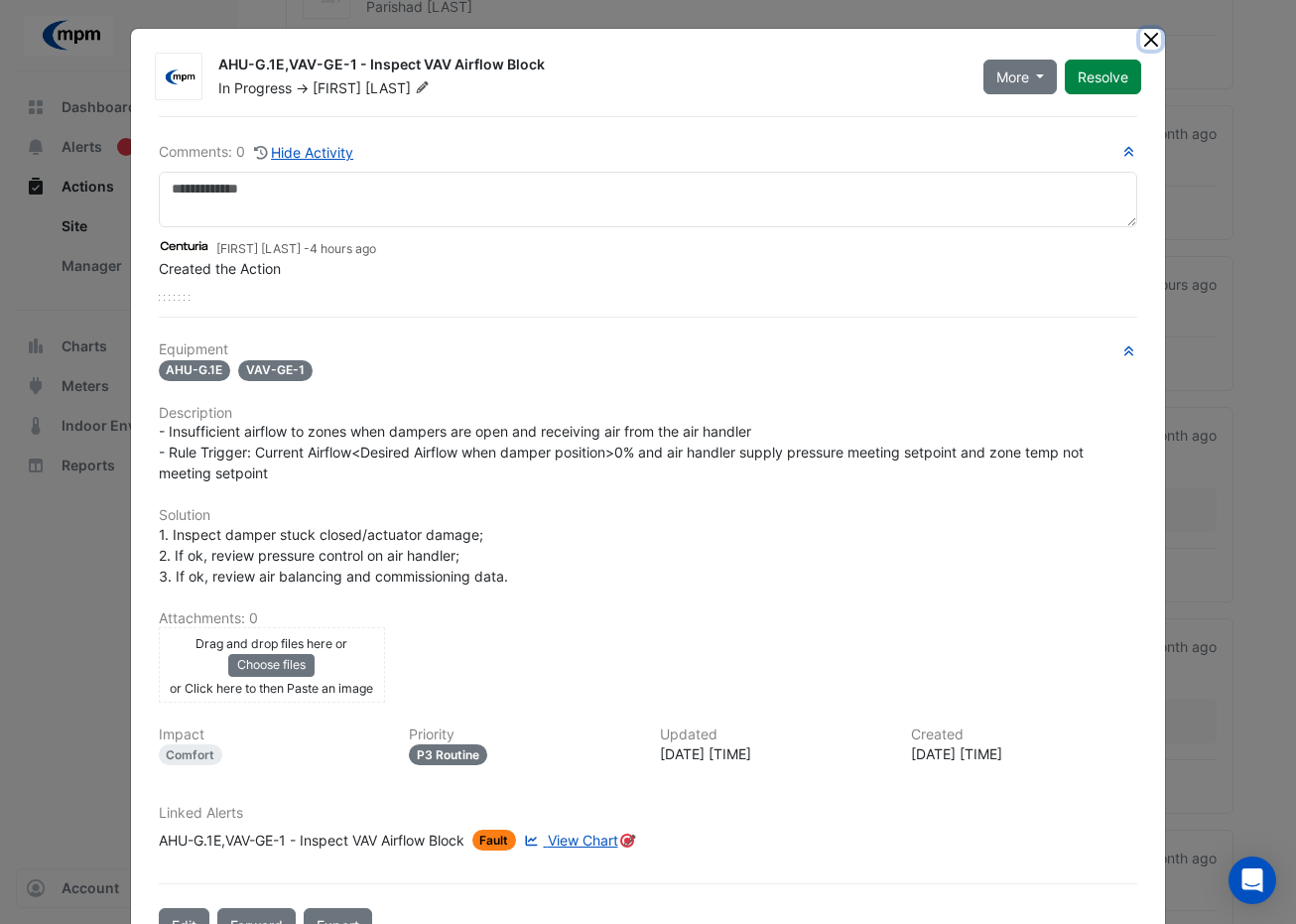 click 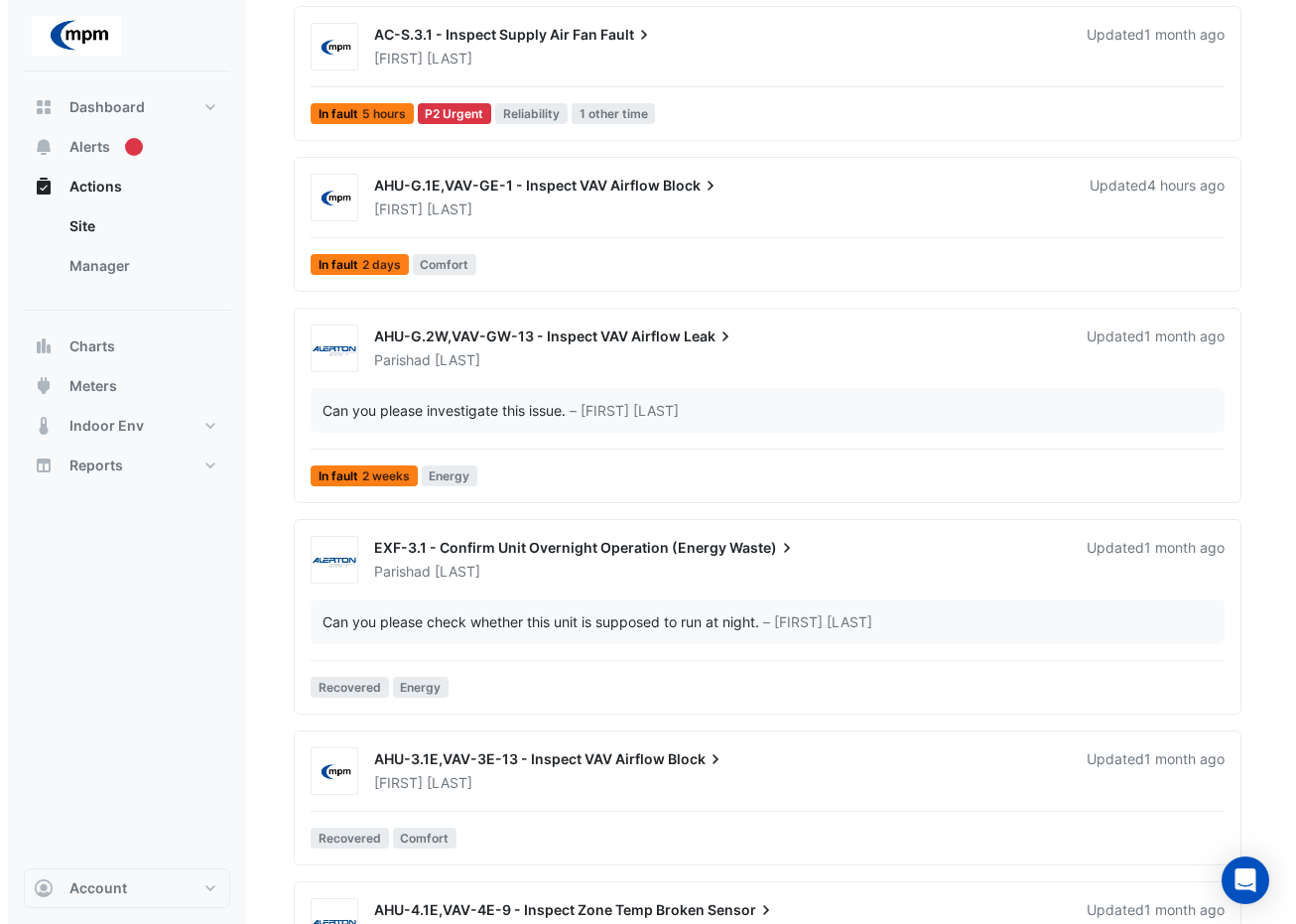 scroll, scrollTop: 496, scrollLeft: 0, axis: vertical 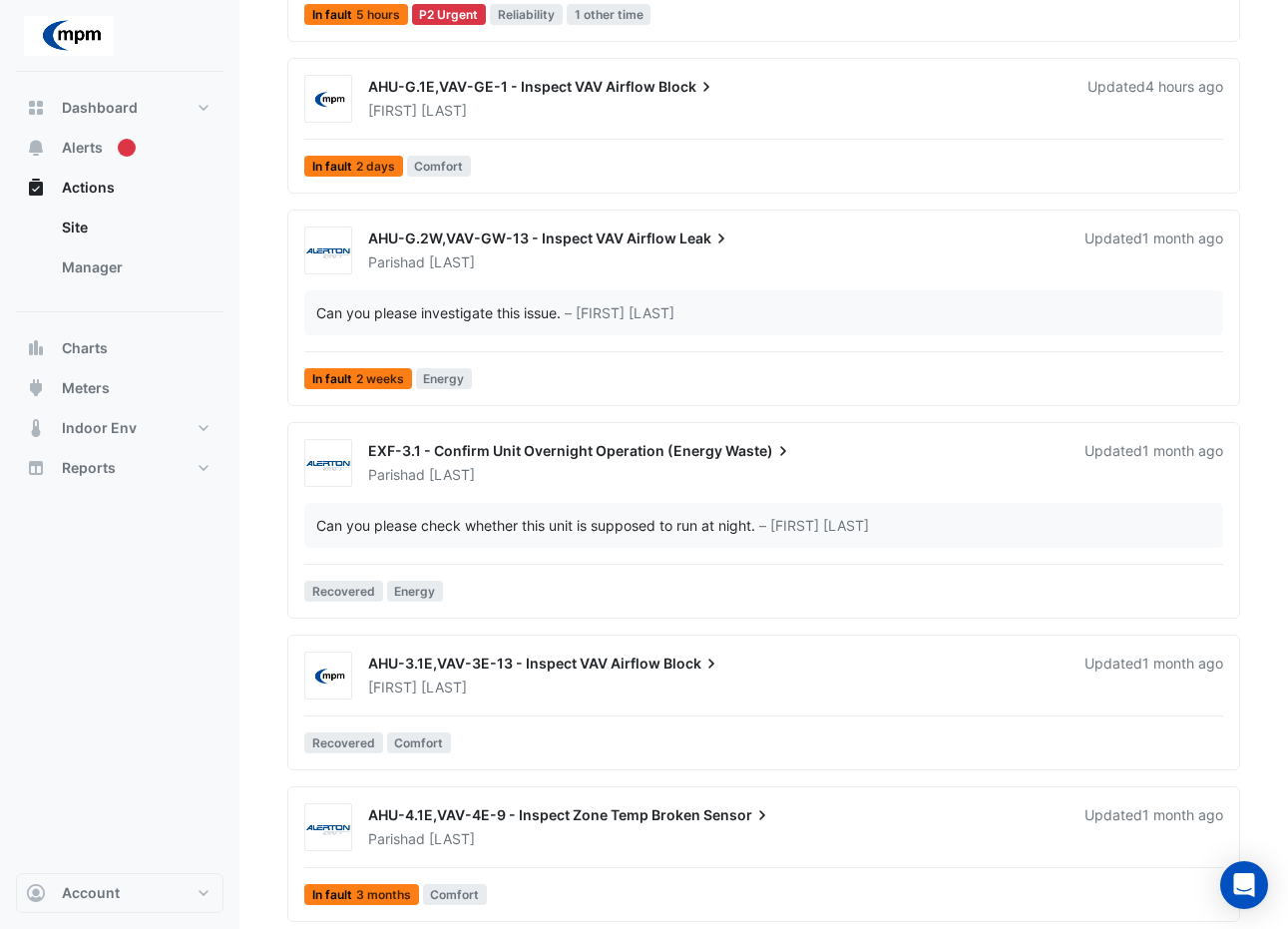 click on "AHU-3.1E,VAV-3E-13 - Inspect VAV Airflow" at bounding box center (514, 663) 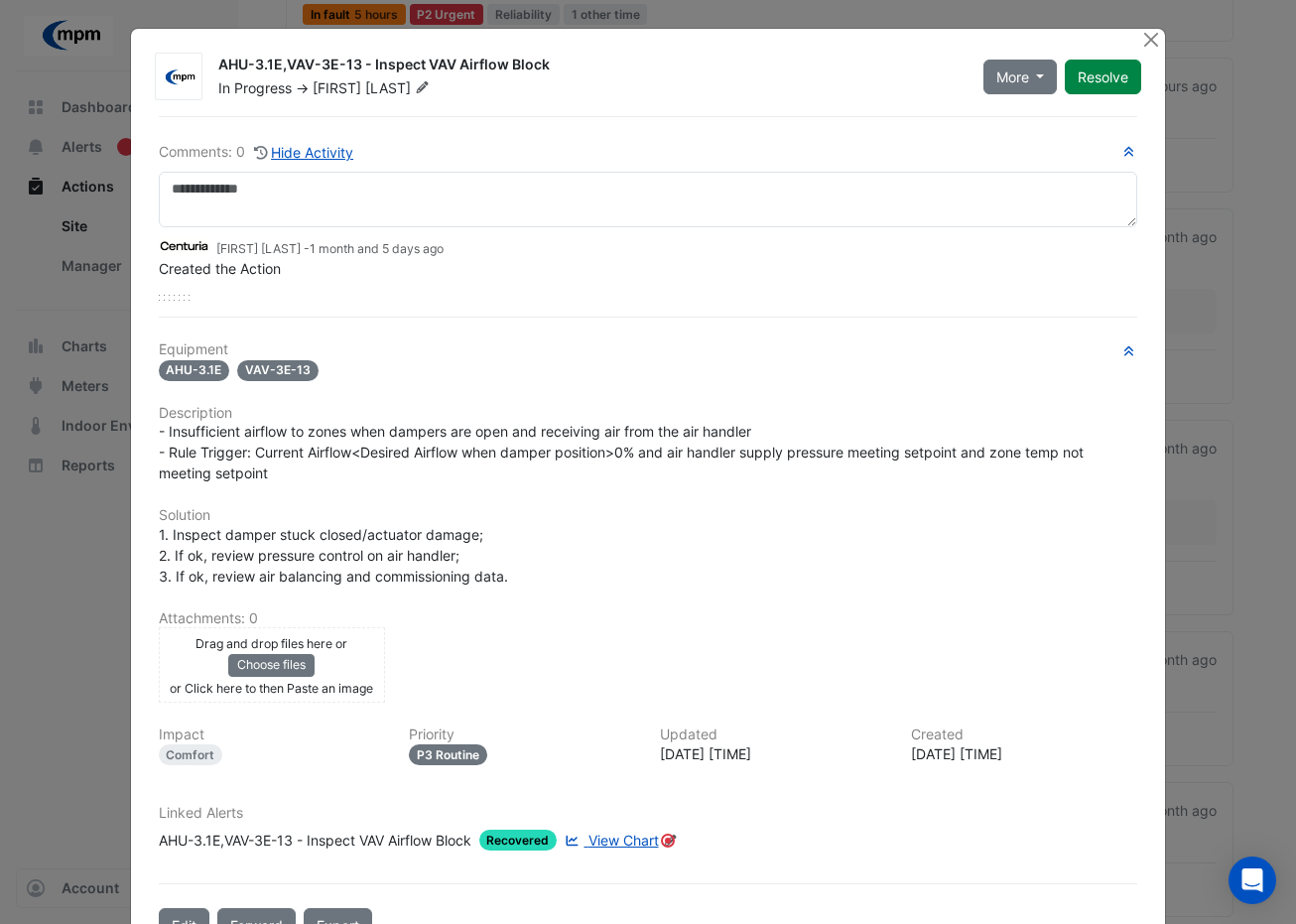 scroll, scrollTop: 64, scrollLeft: 0, axis: vertical 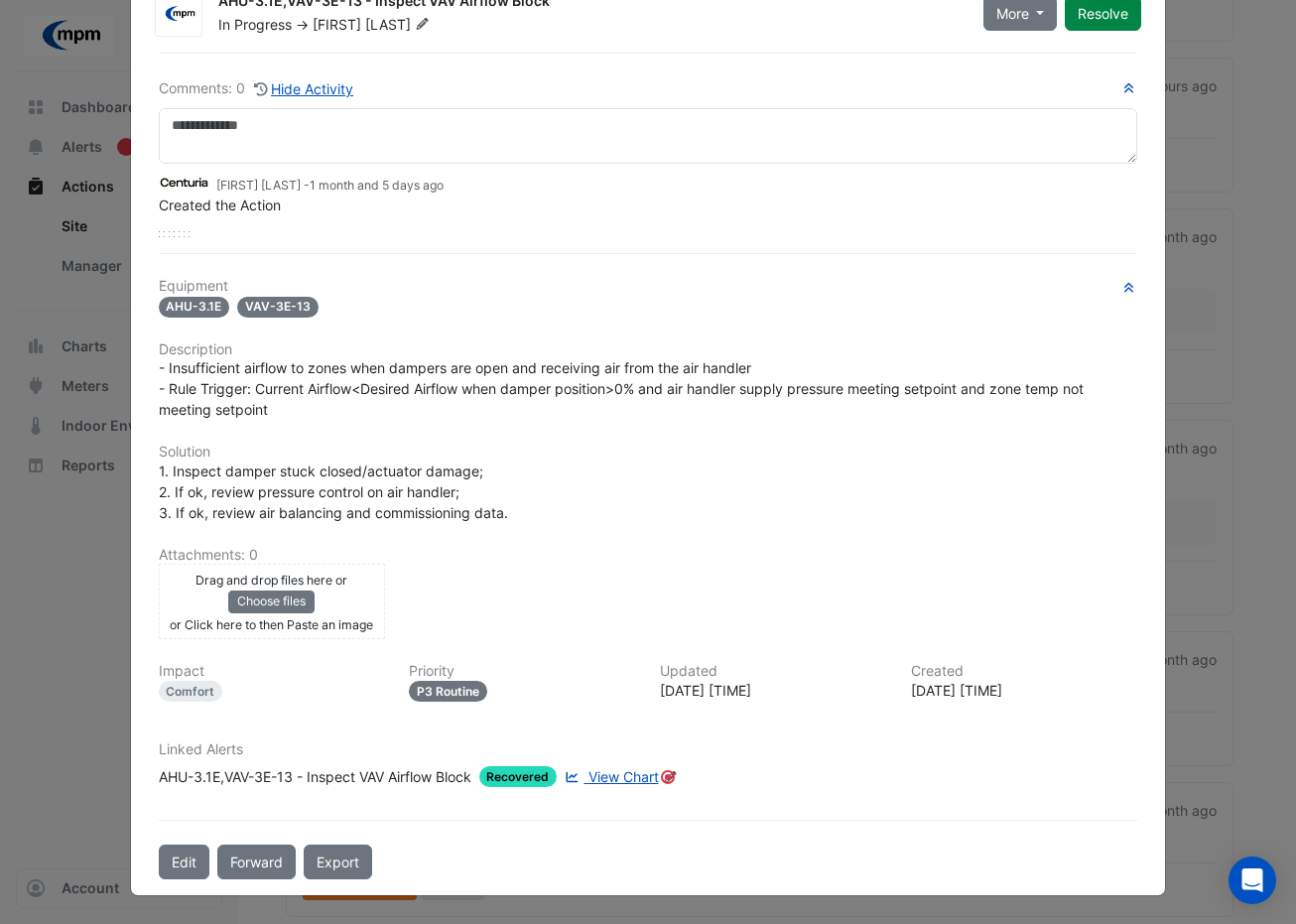 click on "View Chart" 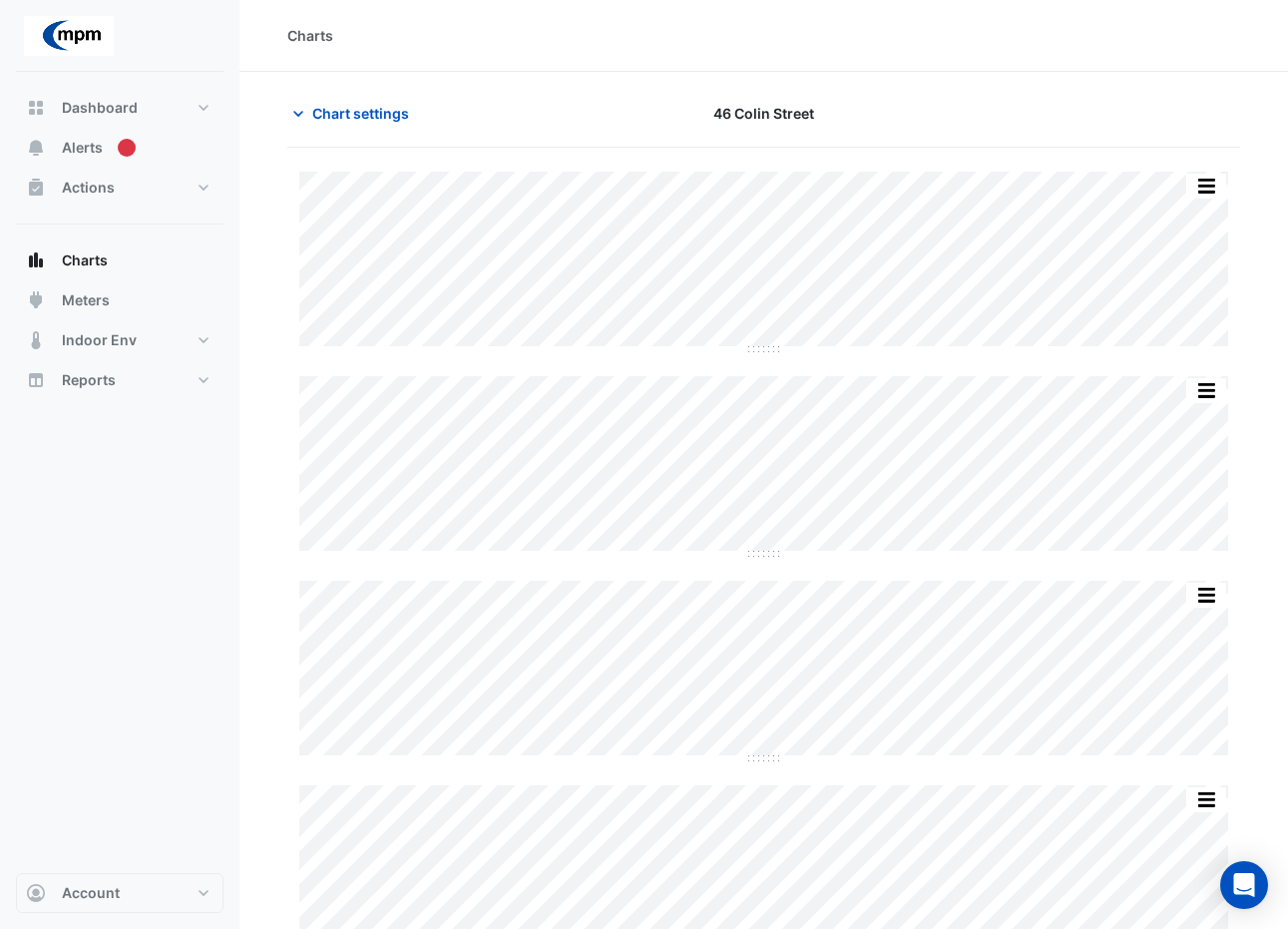 scroll, scrollTop: 219, scrollLeft: 0, axis: vertical 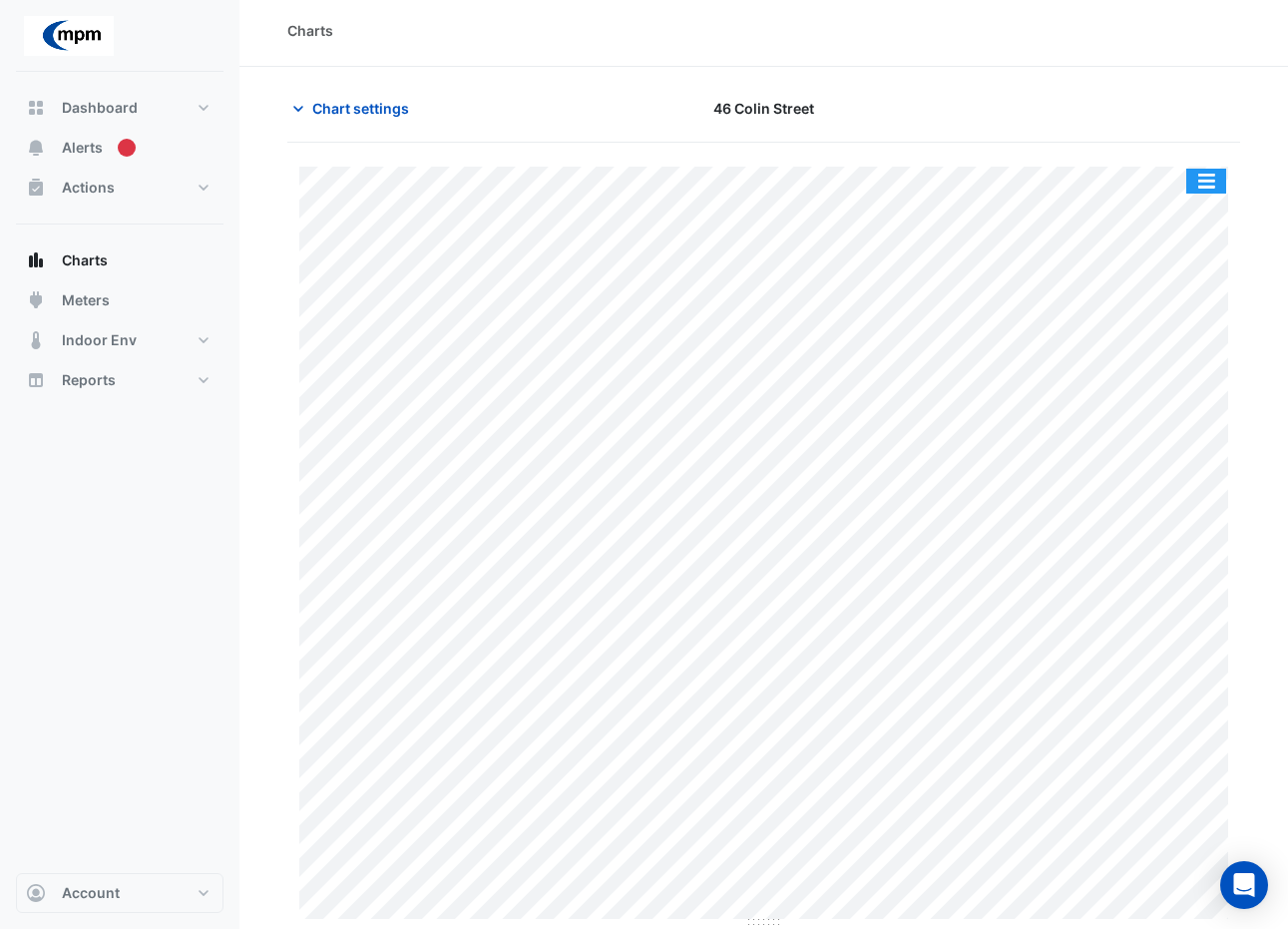click 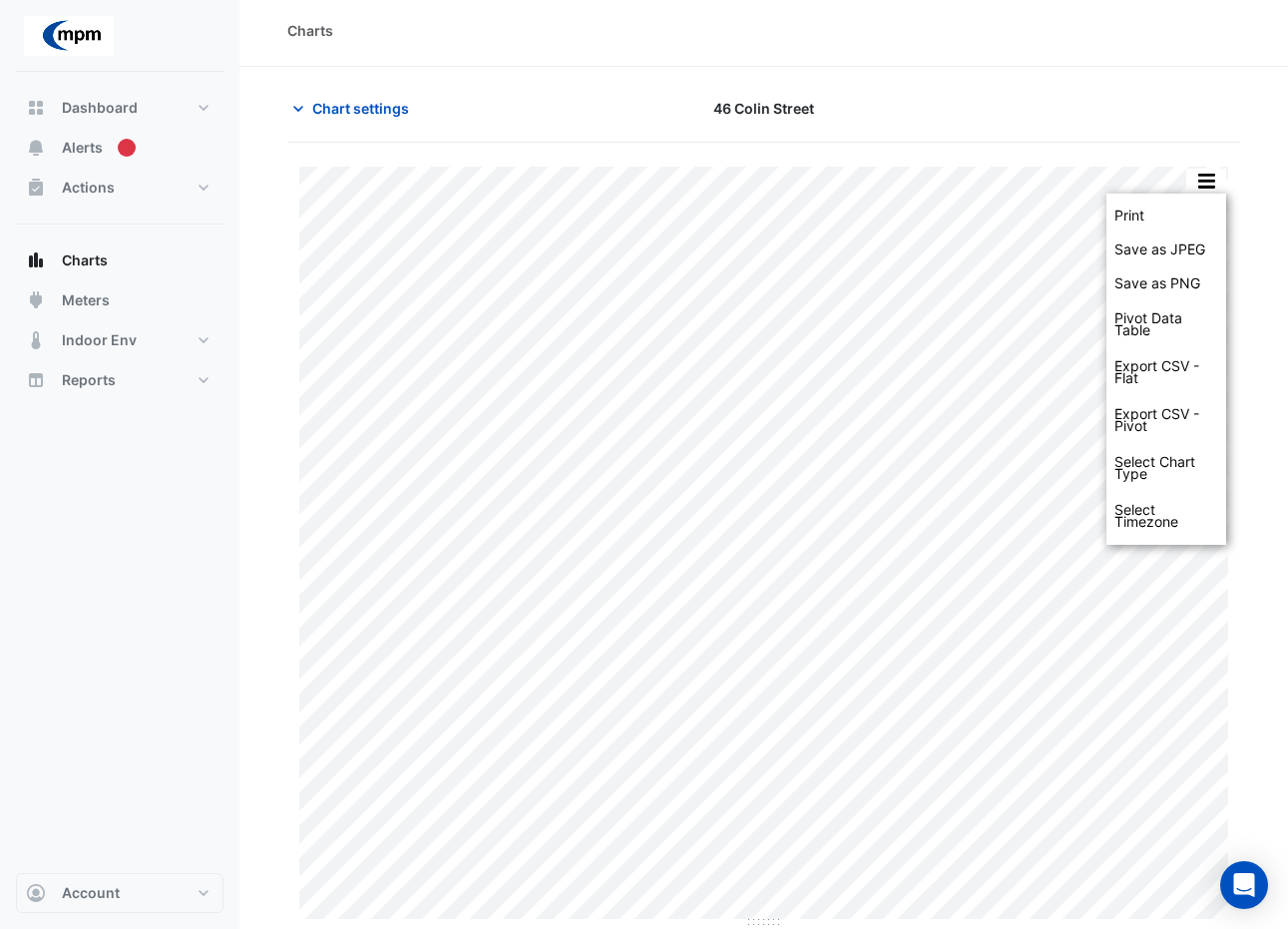 click on "Chart settings
46 Colin Street
Print Save as JPEG Save as PNG Pivot Data Table Export CSV - Flat Export CSV - Pivot Select Chart Type Select Timezone    —    AC-S.3.1    Unit Supply Air Fan Fault/Alarm       L03 Comms 01.13    Thu 07-Aug-2025 14:01       Fault (1)       ◼       AHU00055 - Rule ID: 881011          Thu 07-Aug-2025 14:10       Alert    Timezone: Australia/Perth (AWST)
Select a Site × 46 Colin Street ×
Equipment × AC-S.3.1 ×
Favourites
×
Unit Supply Air Fan Fault/Alarm - L03, Comms 01.13
×
×" 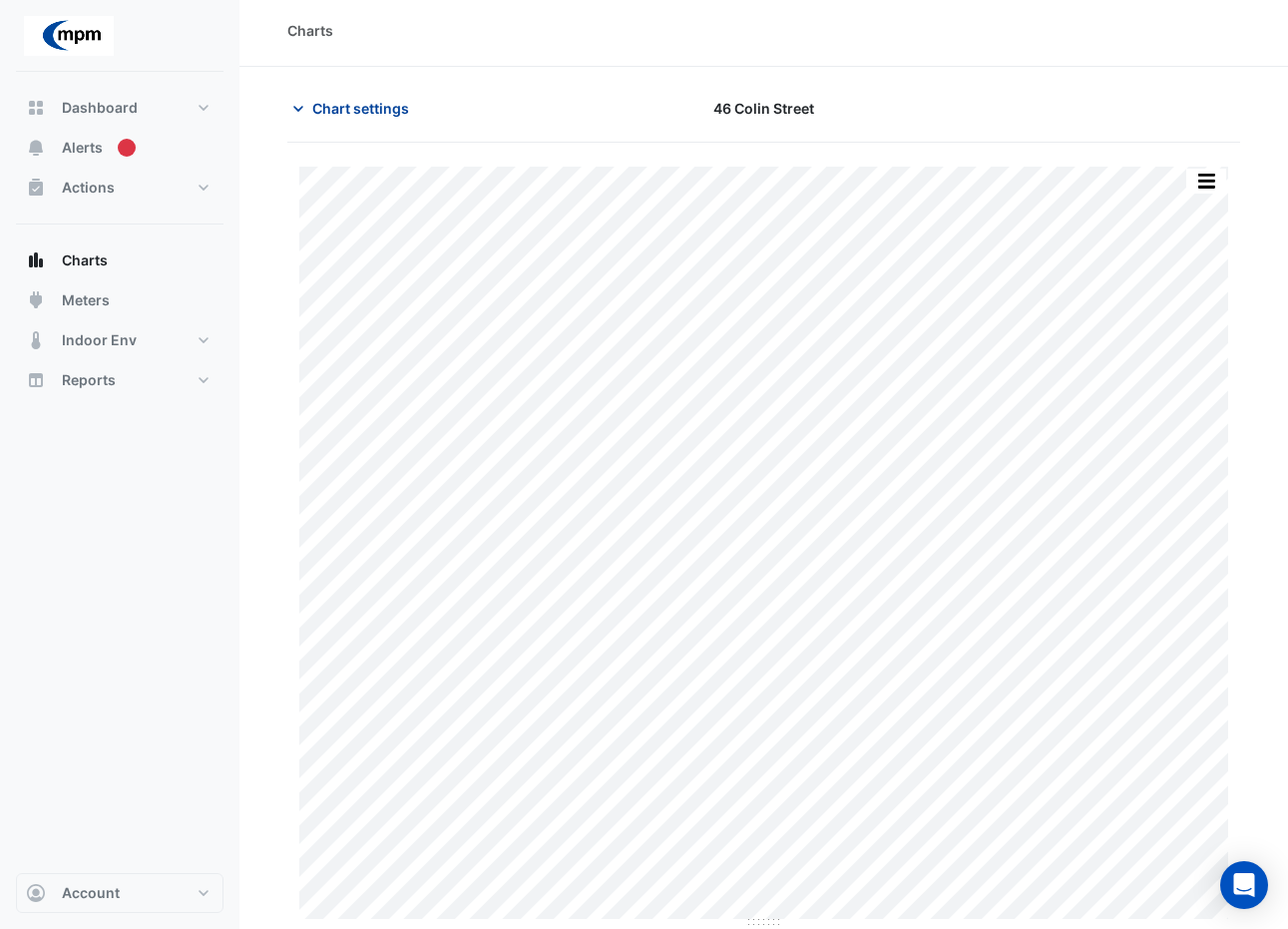 click 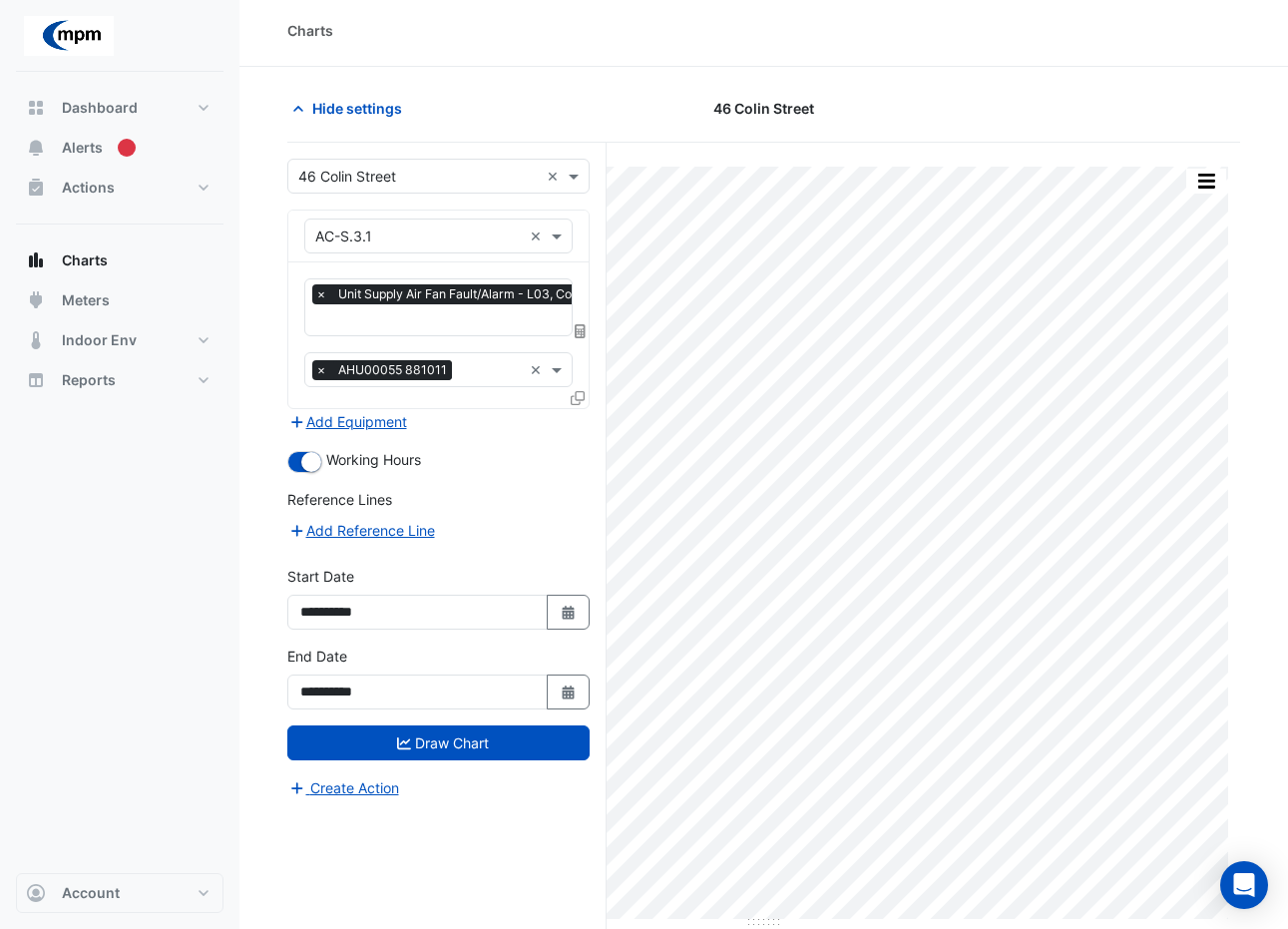 click on "Hide settings" 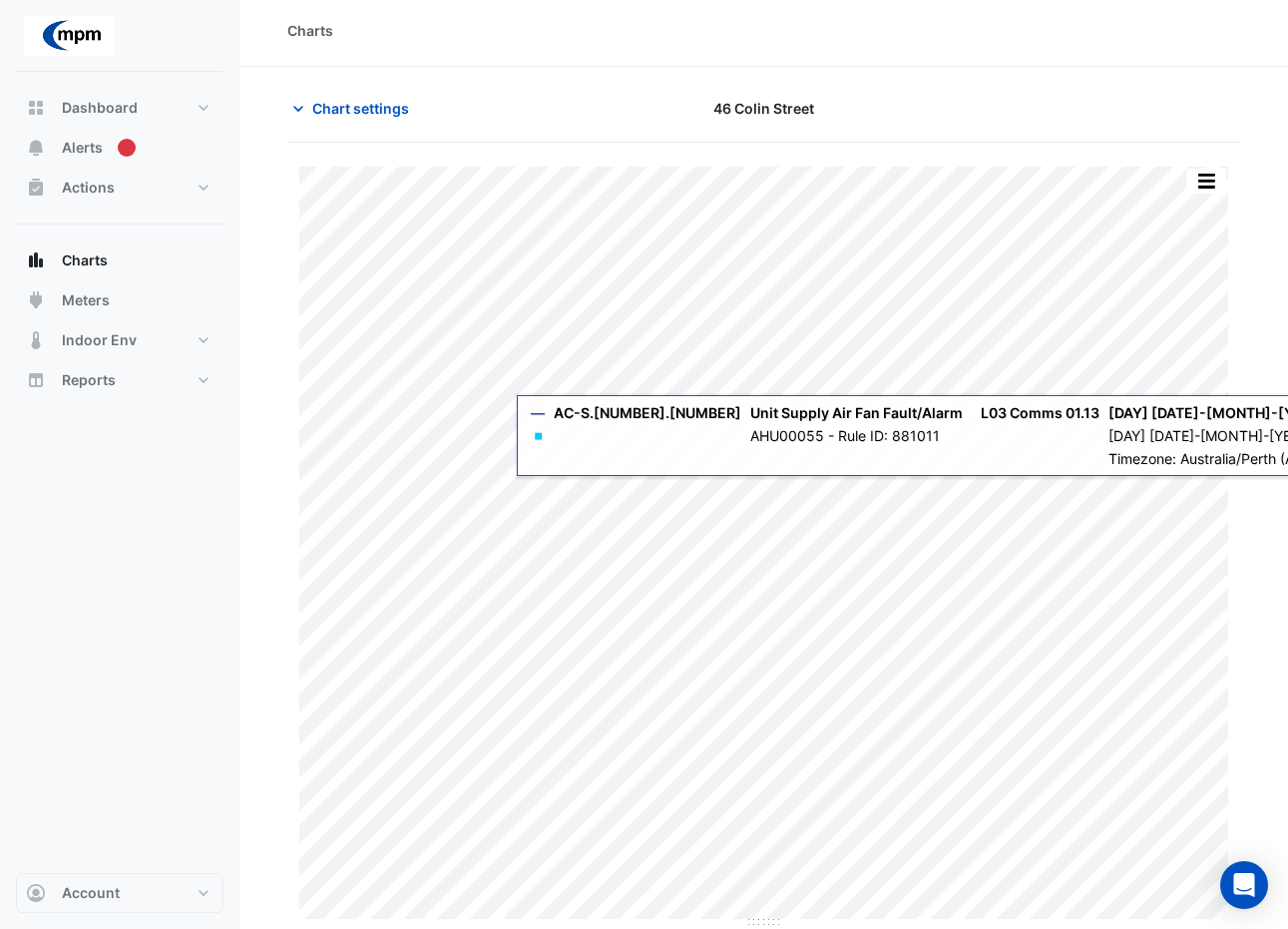 scroll, scrollTop: 0, scrollLeft: 0, axis: both 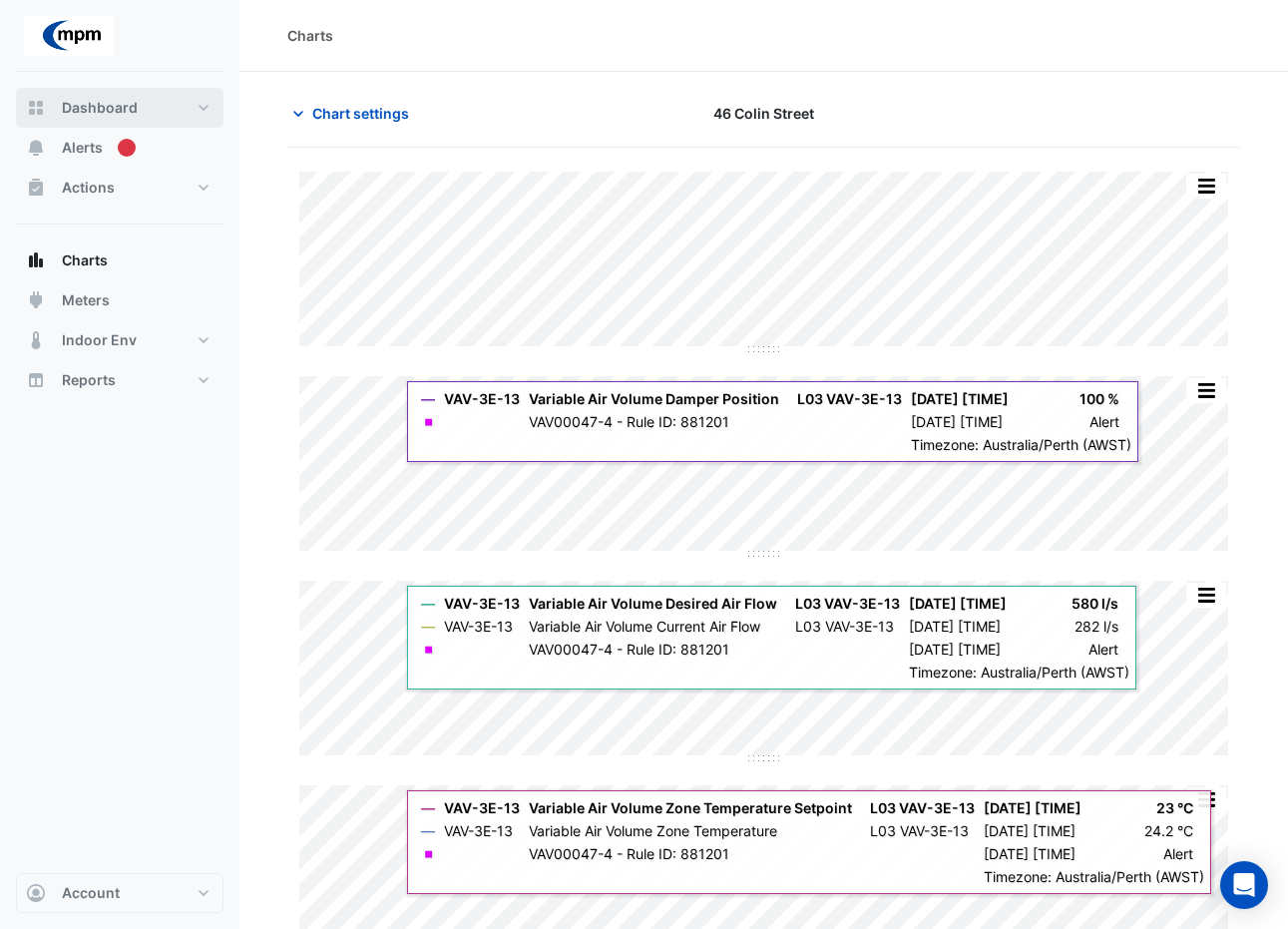 click on "Dashboard" at bounding box center [120, 108] 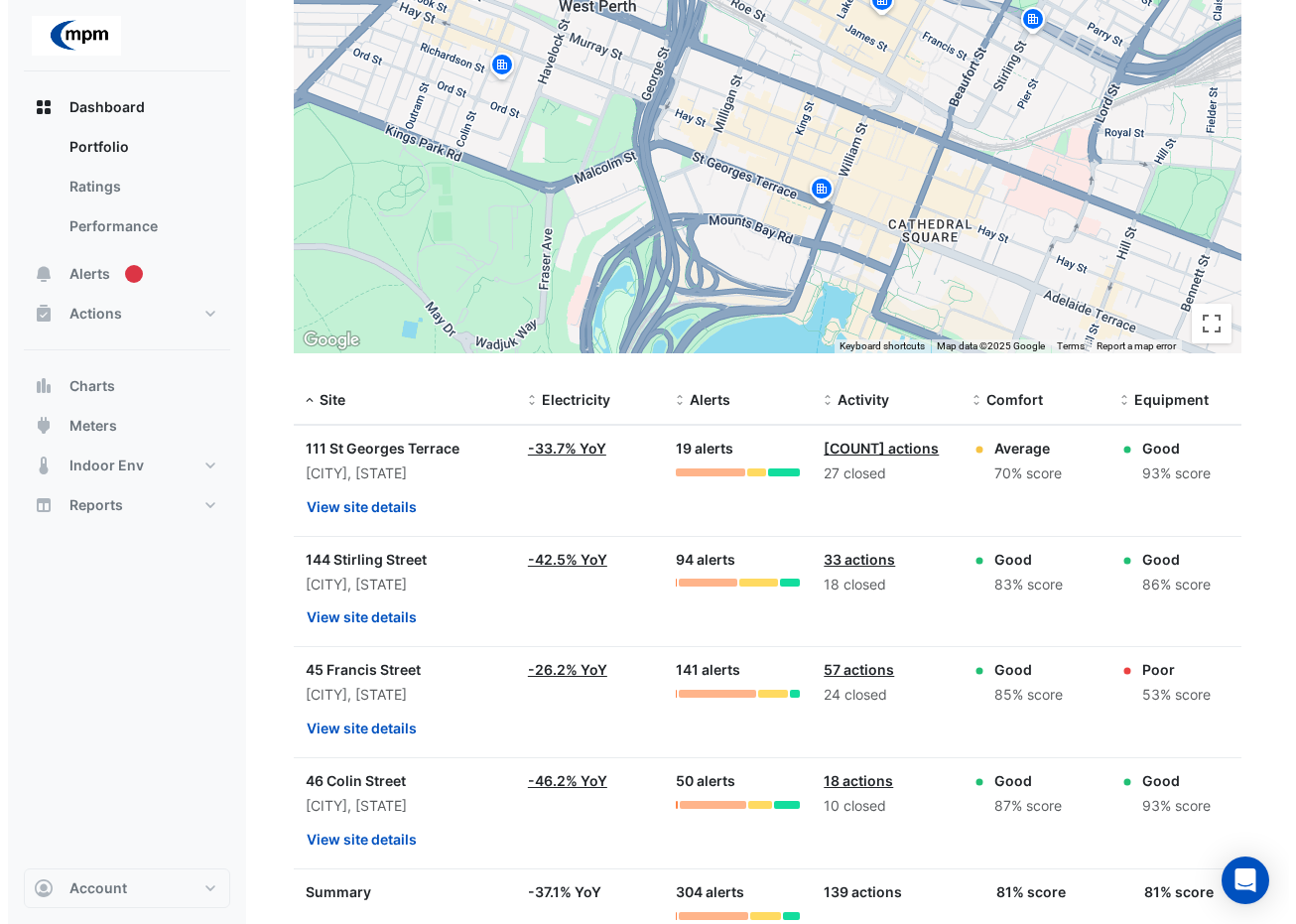 scroll, scrollTop: 381, scrollLeft: 0, axis: vertical 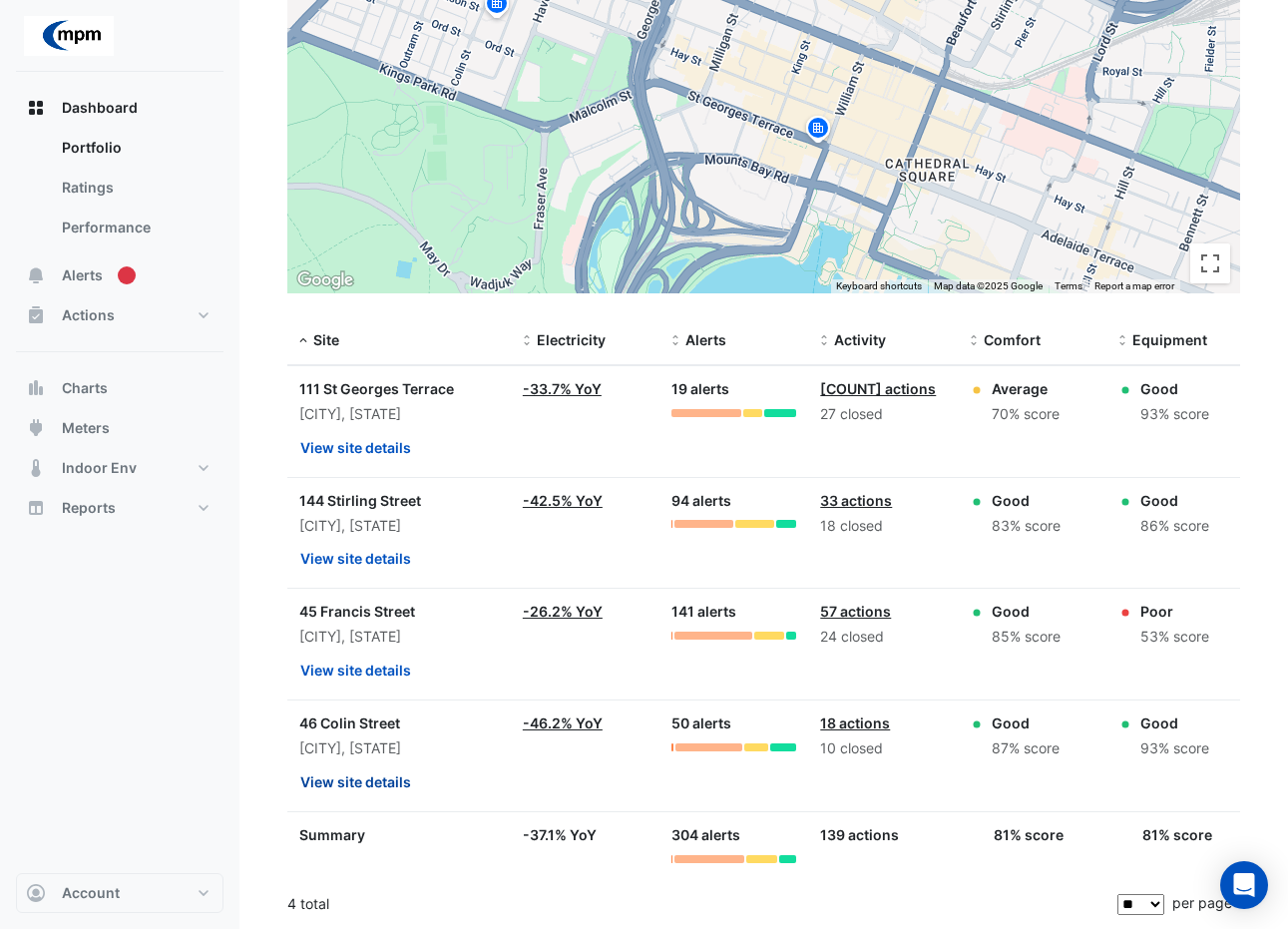 click on "View site details" 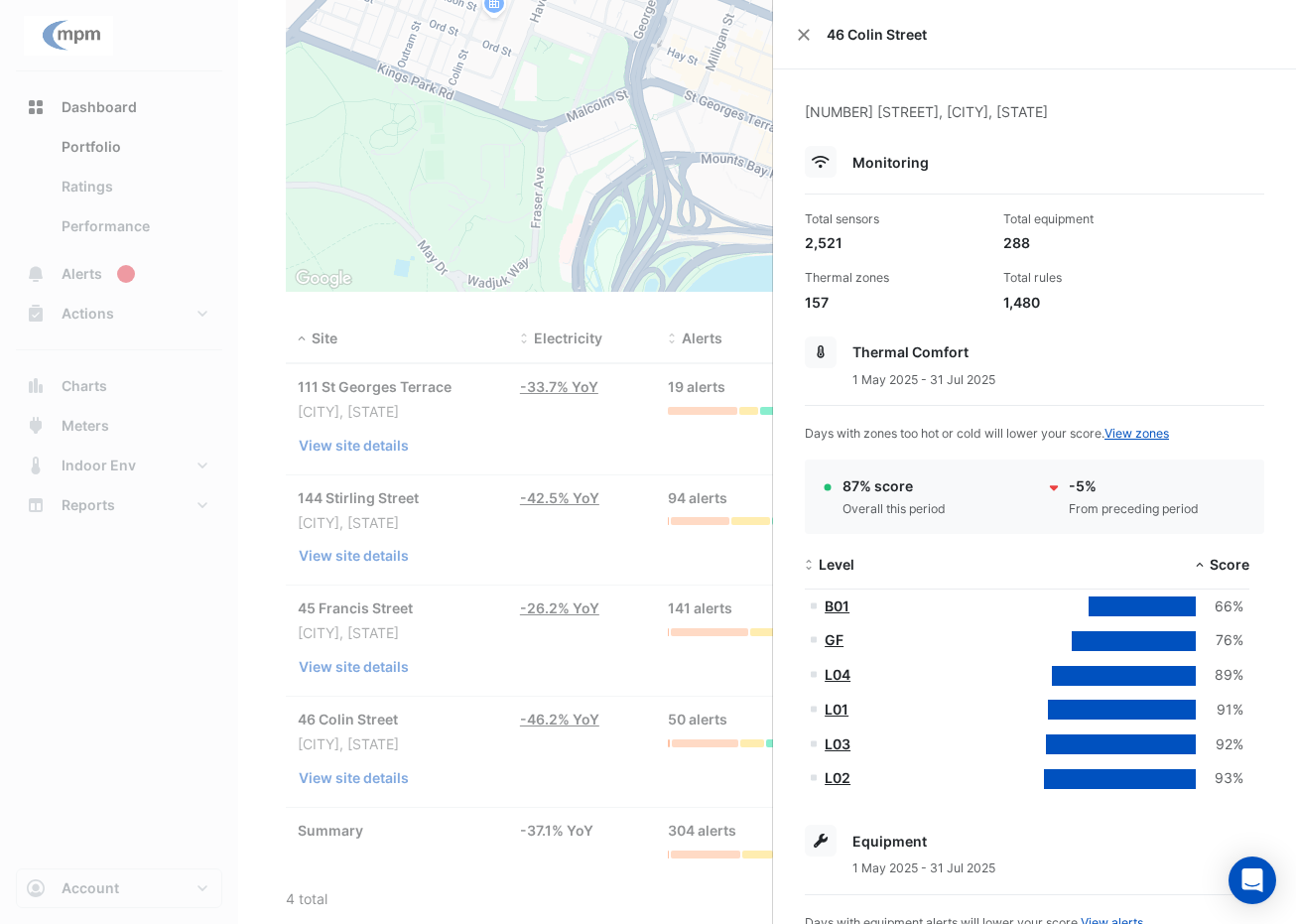 click at bounding box center (821, 162) 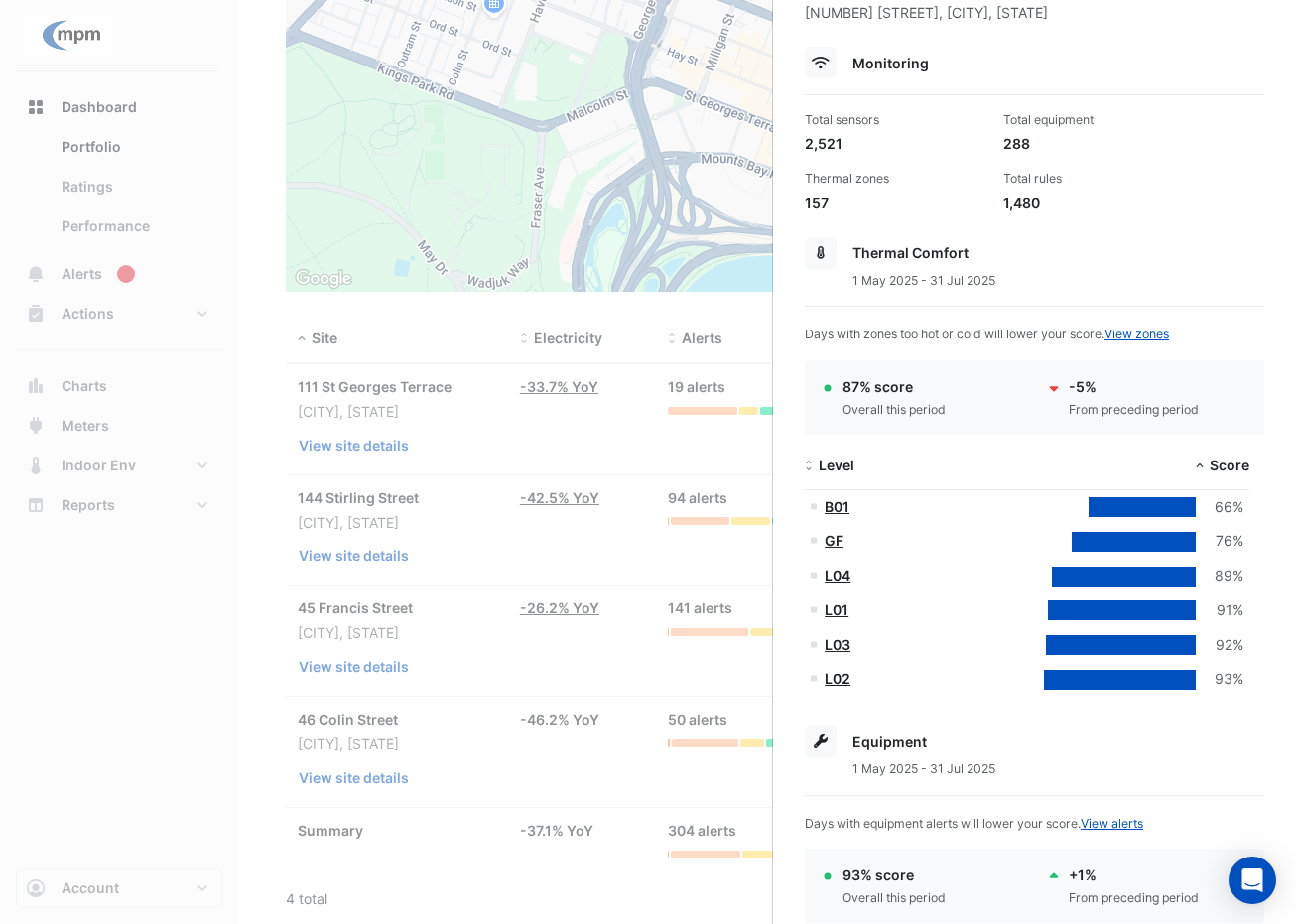 click on "L02" 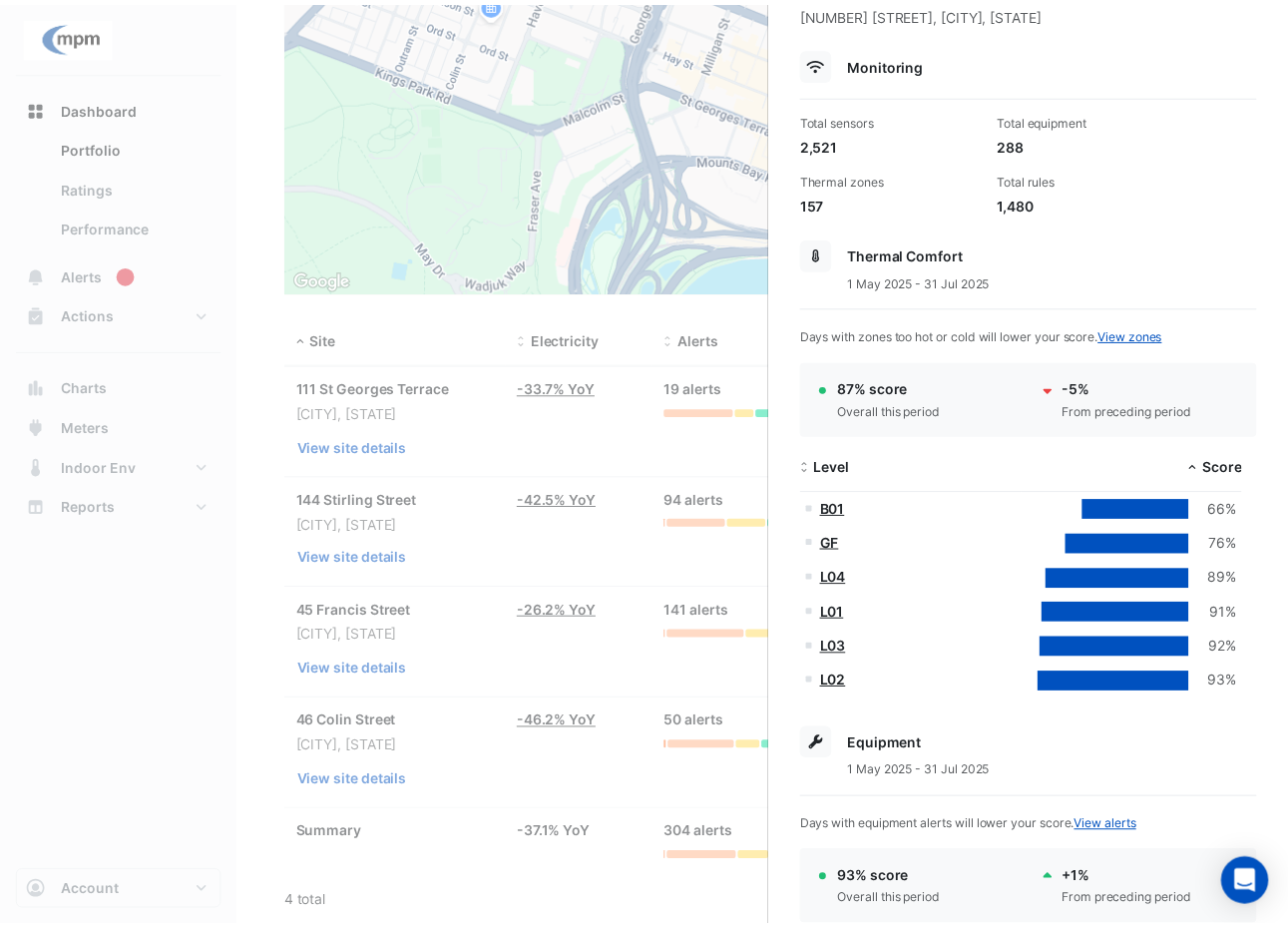 scroll, scrollTop: 0, scrollLeft: 0, axis: both 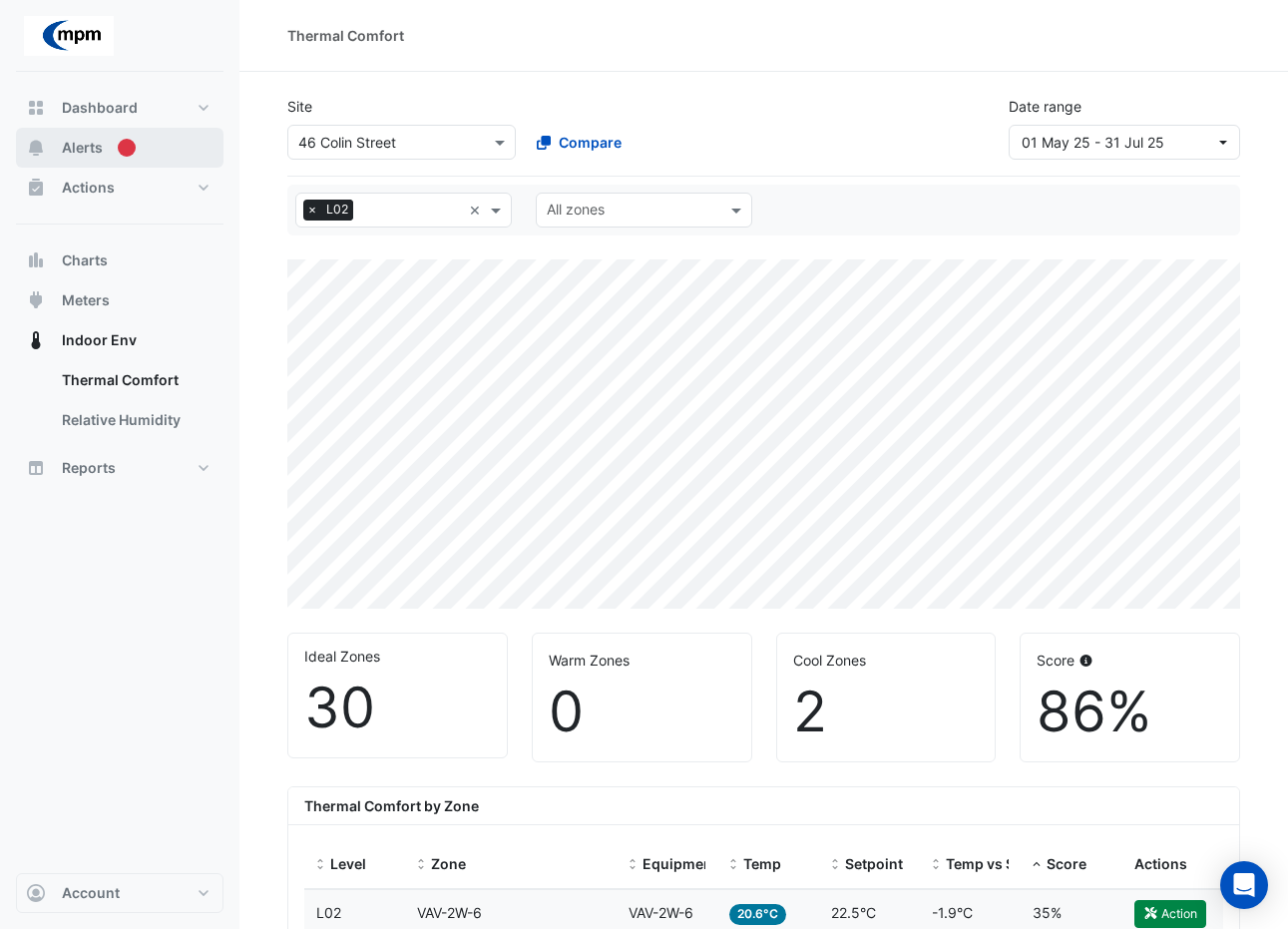 click at bounding box center [127, 148] 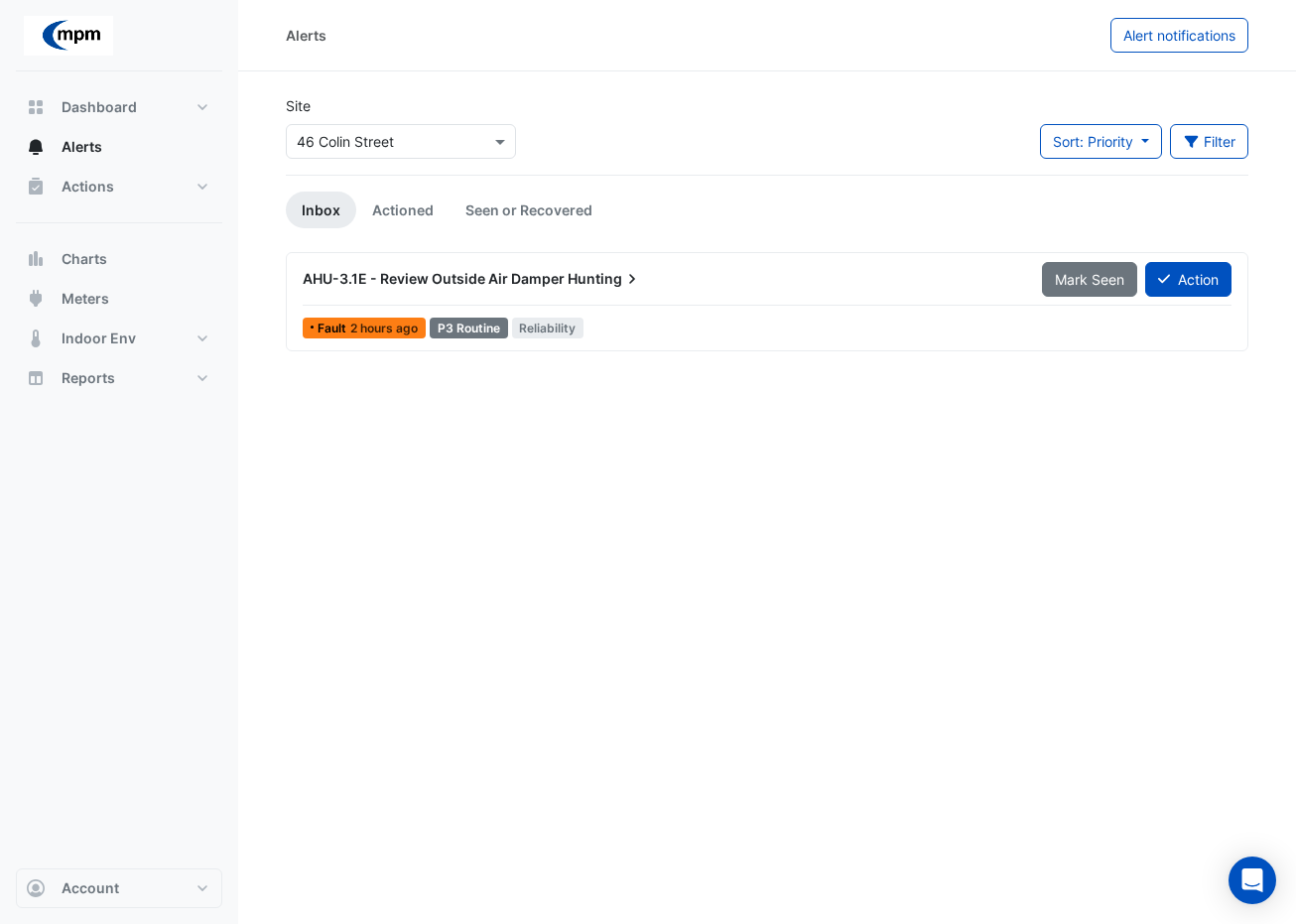 click on "AHU-3.1E - Review Outside Air Damper" at bounding box center [434, 278] 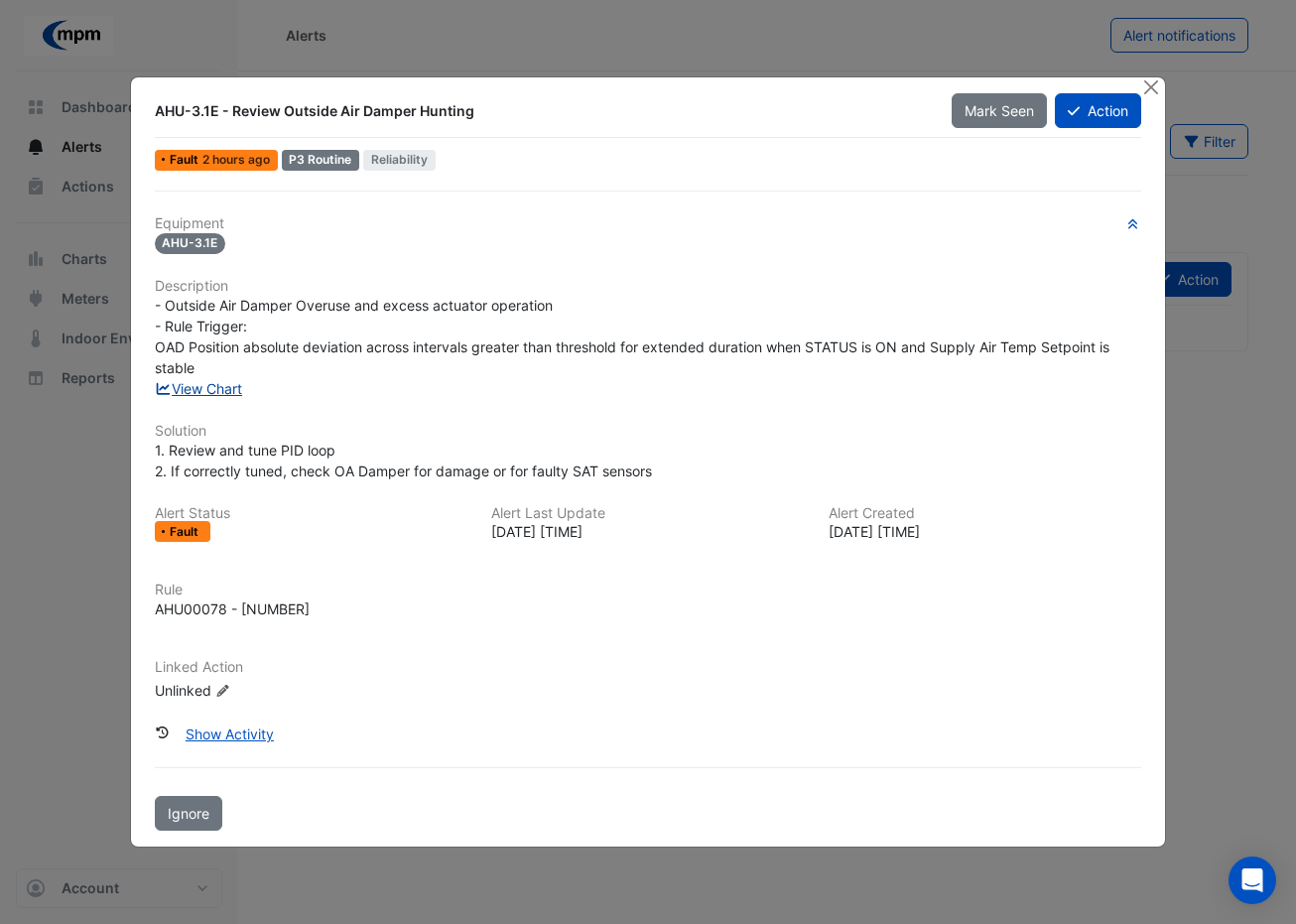 click on "View Chart" 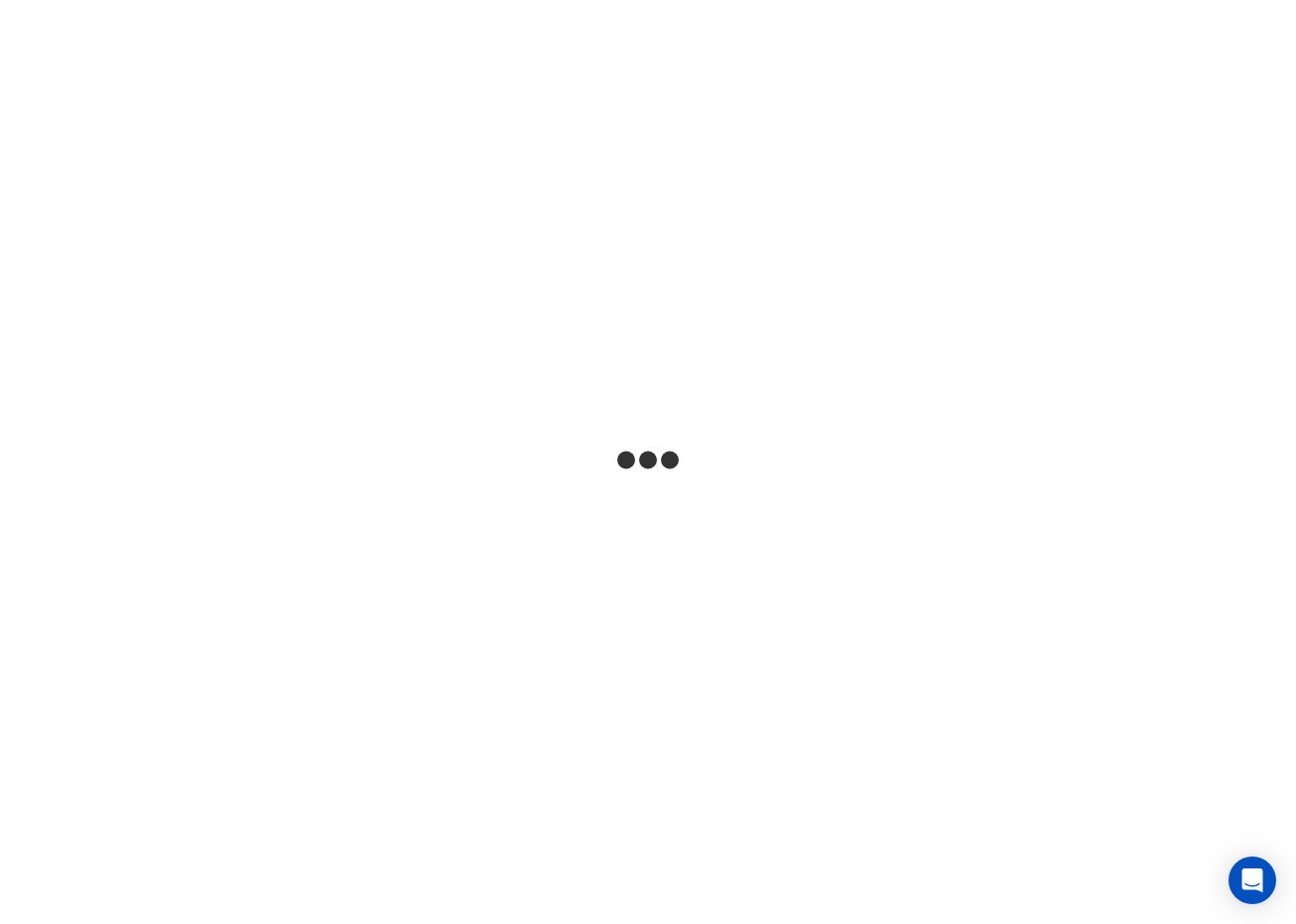 scroll, scrollTop: 0, scrollLeft: 0, axis: both 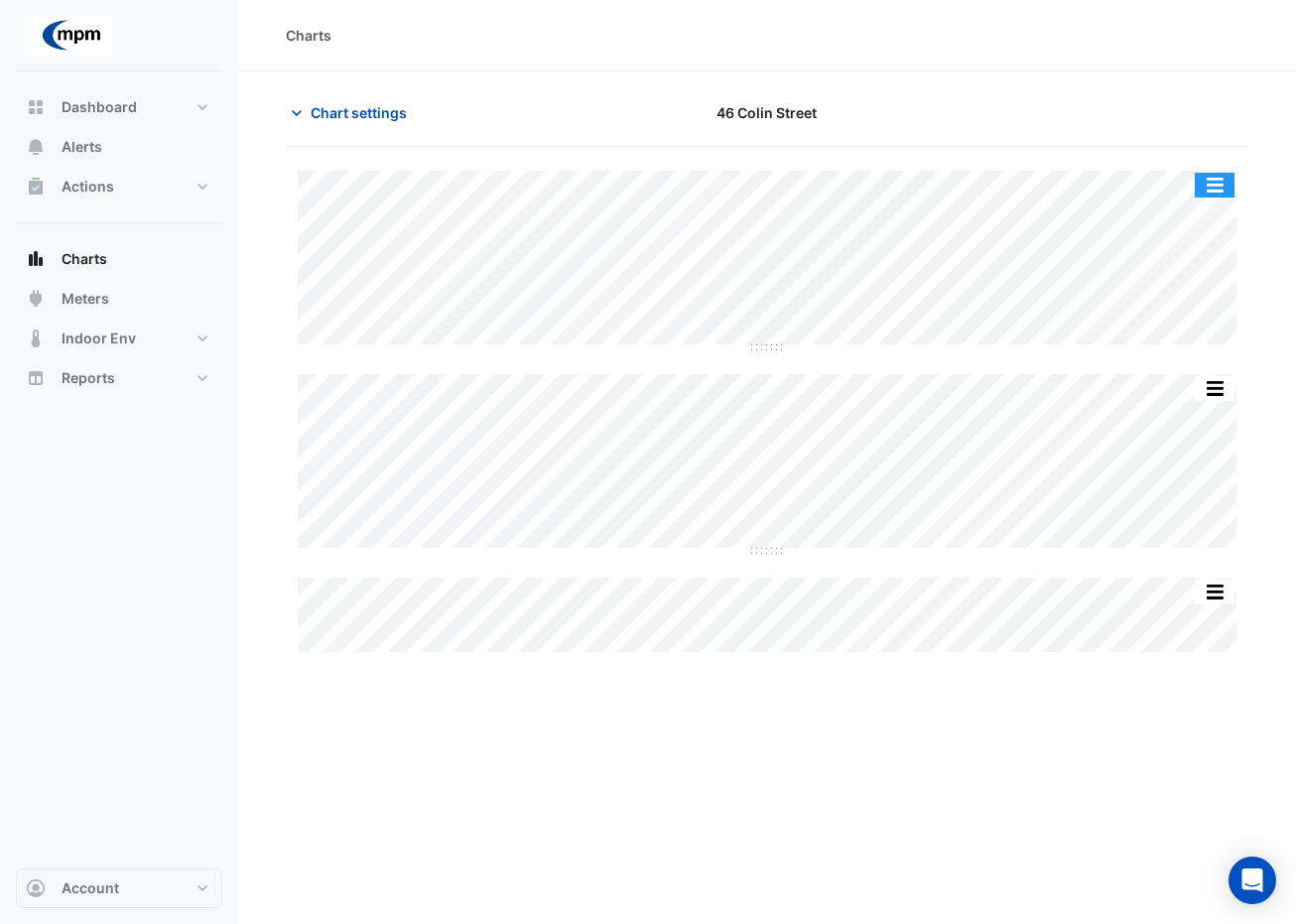 click 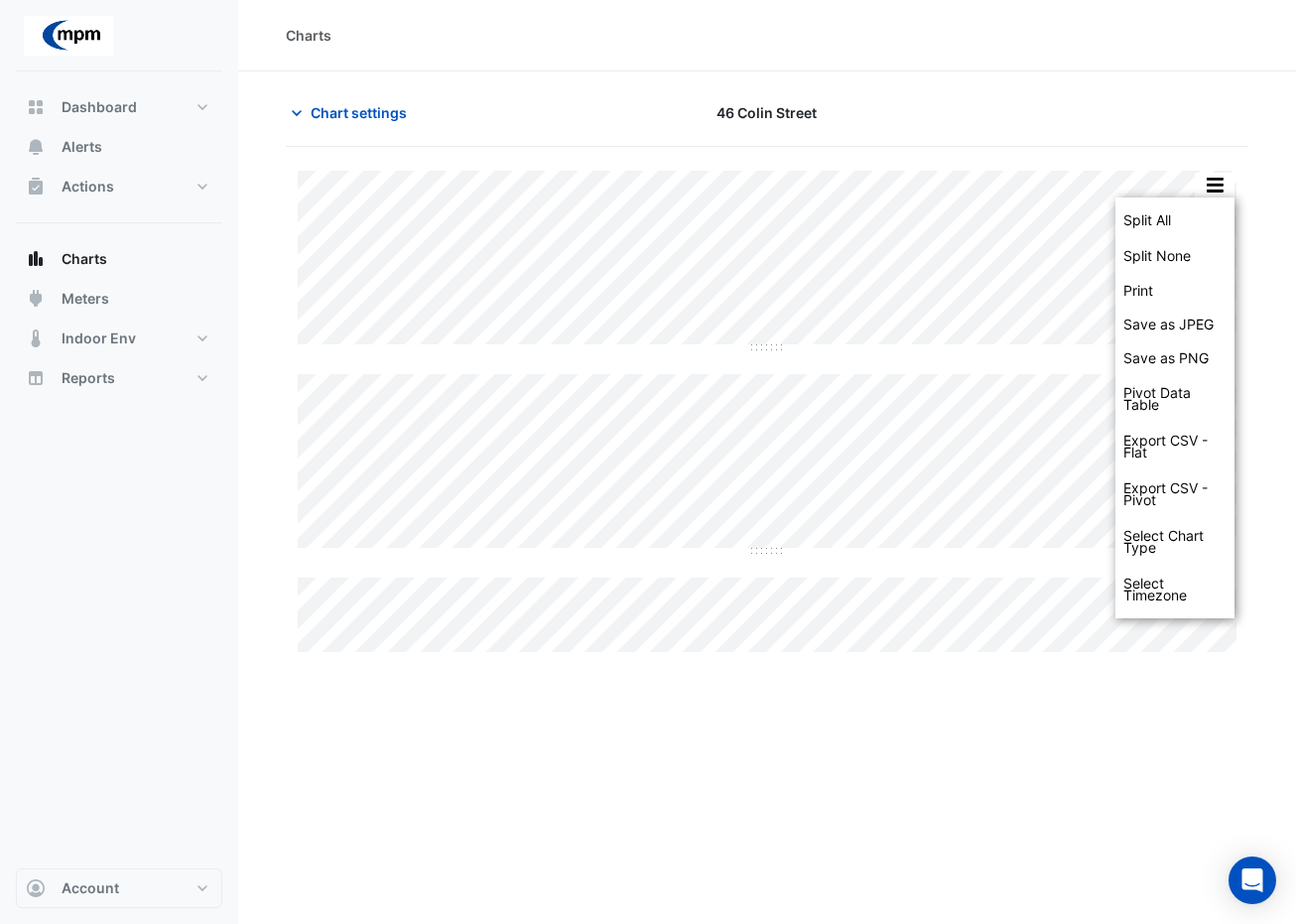 click on "Dashboard
Portfolio
Ratings
Performance
Alerts
Actions
Site
Manager
Charts" at bounding box center [119, 469] 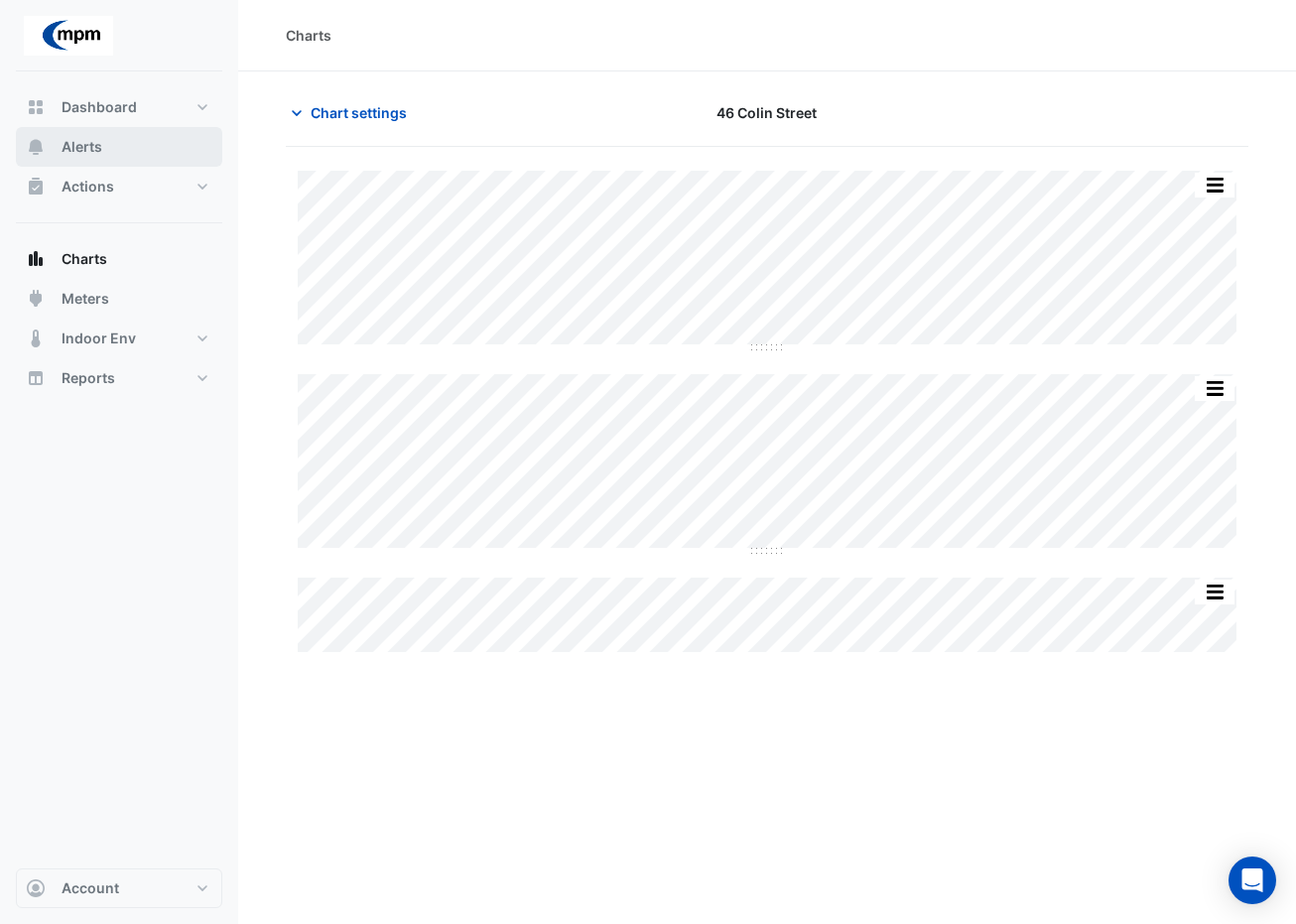 click on "Alerts" at bounding box center (81, 147) 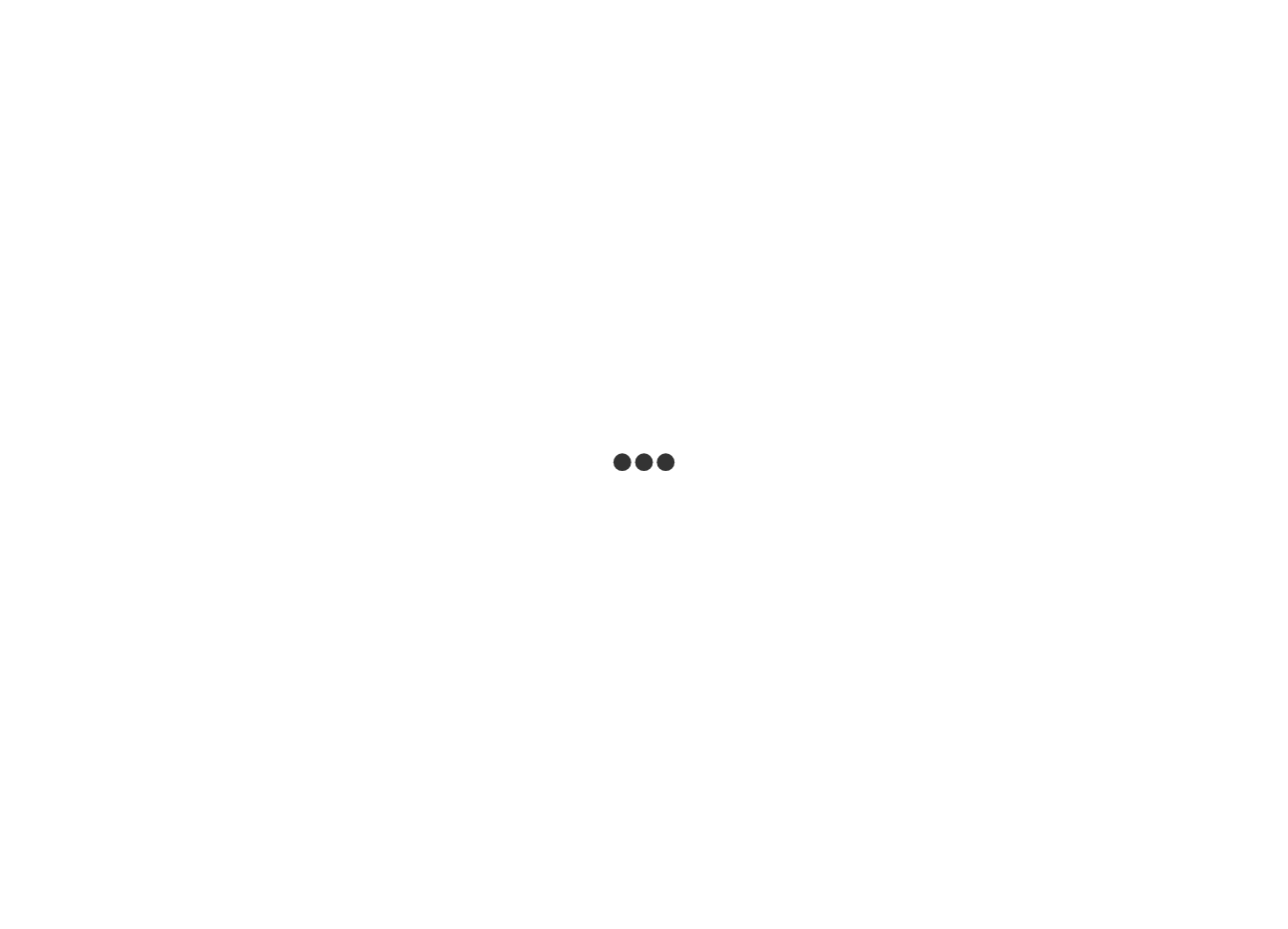 scroll, scrollTop: 0, scrollLeft: 0, axis: both 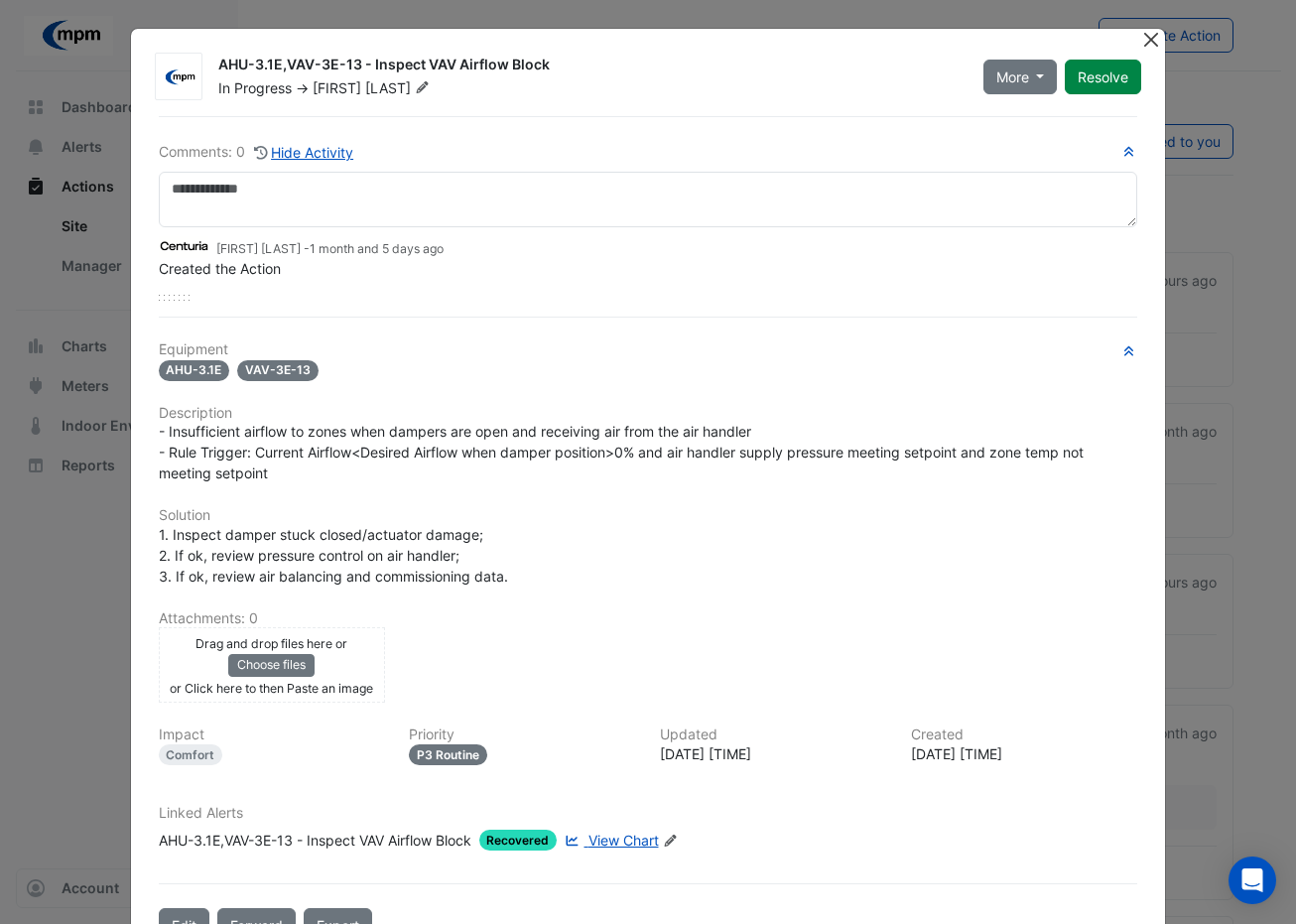 click 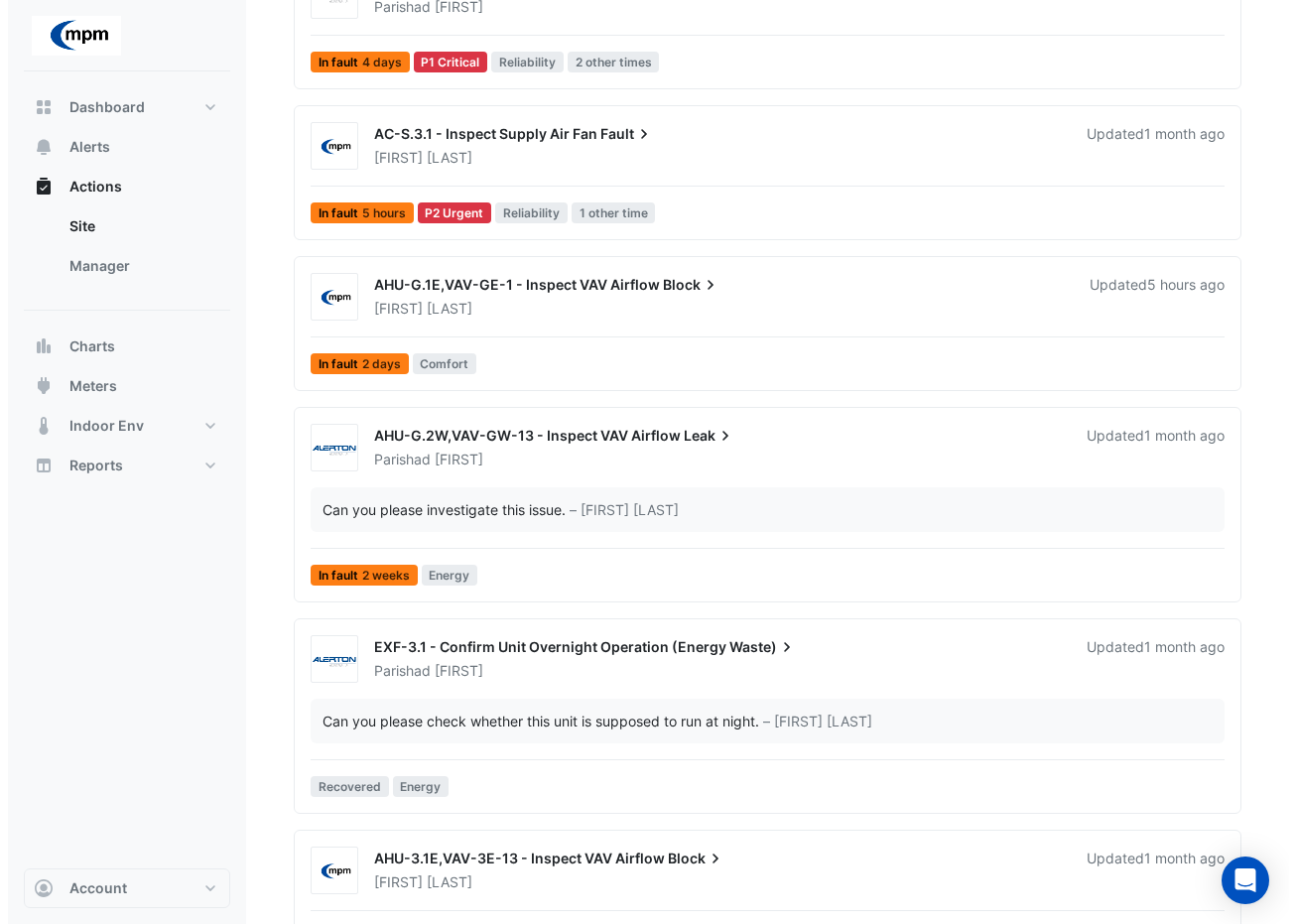 scroll, scrollTop: 595, scrollLeft: 0, axis: vertical 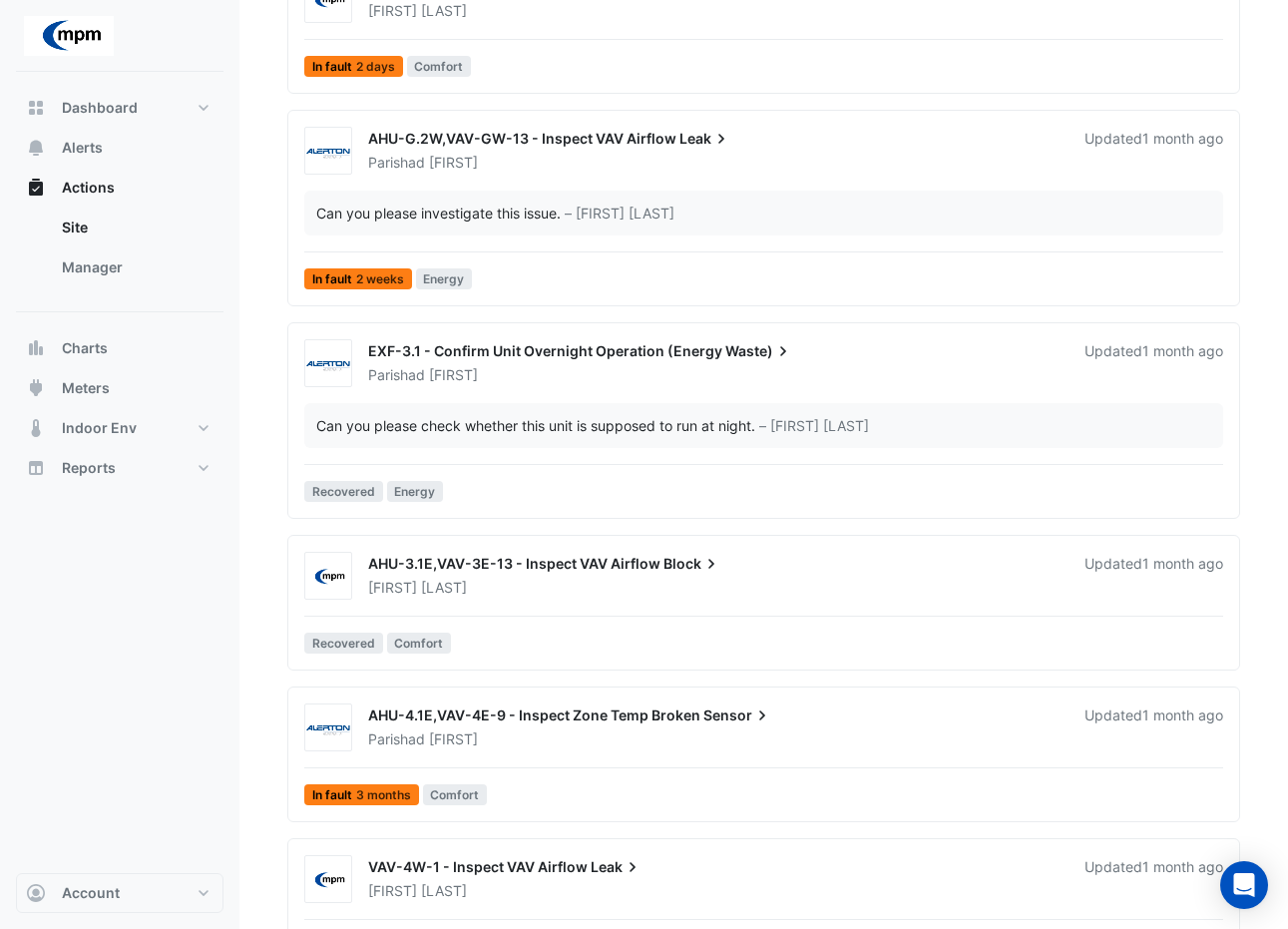 click on "AHU-3.1E,VAV-3E-13 - Inspect VAV Airflow" at bounding box center (514, 563) 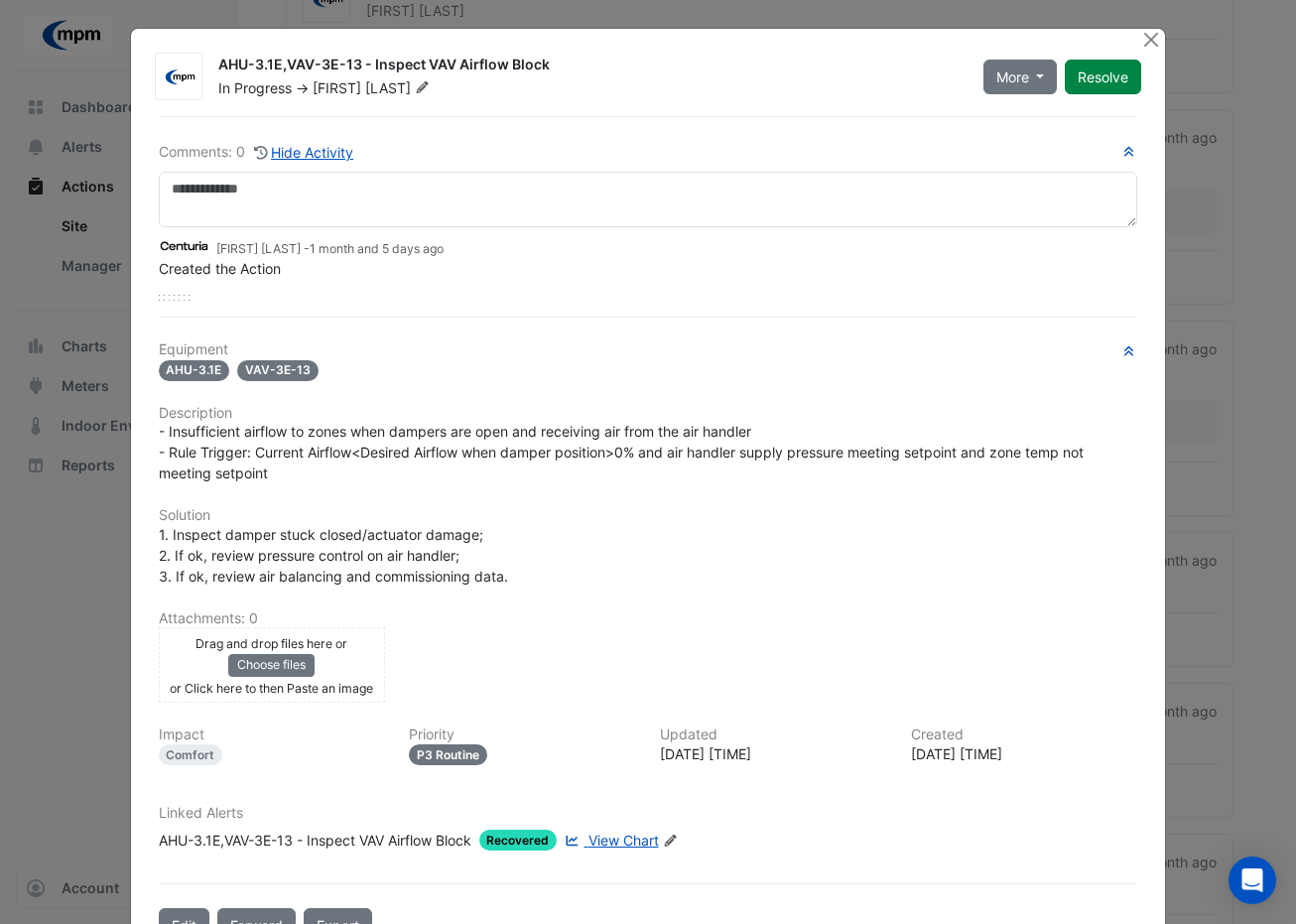scroll, scrollTop: 64, scrollLeft: 0, axis: vertical 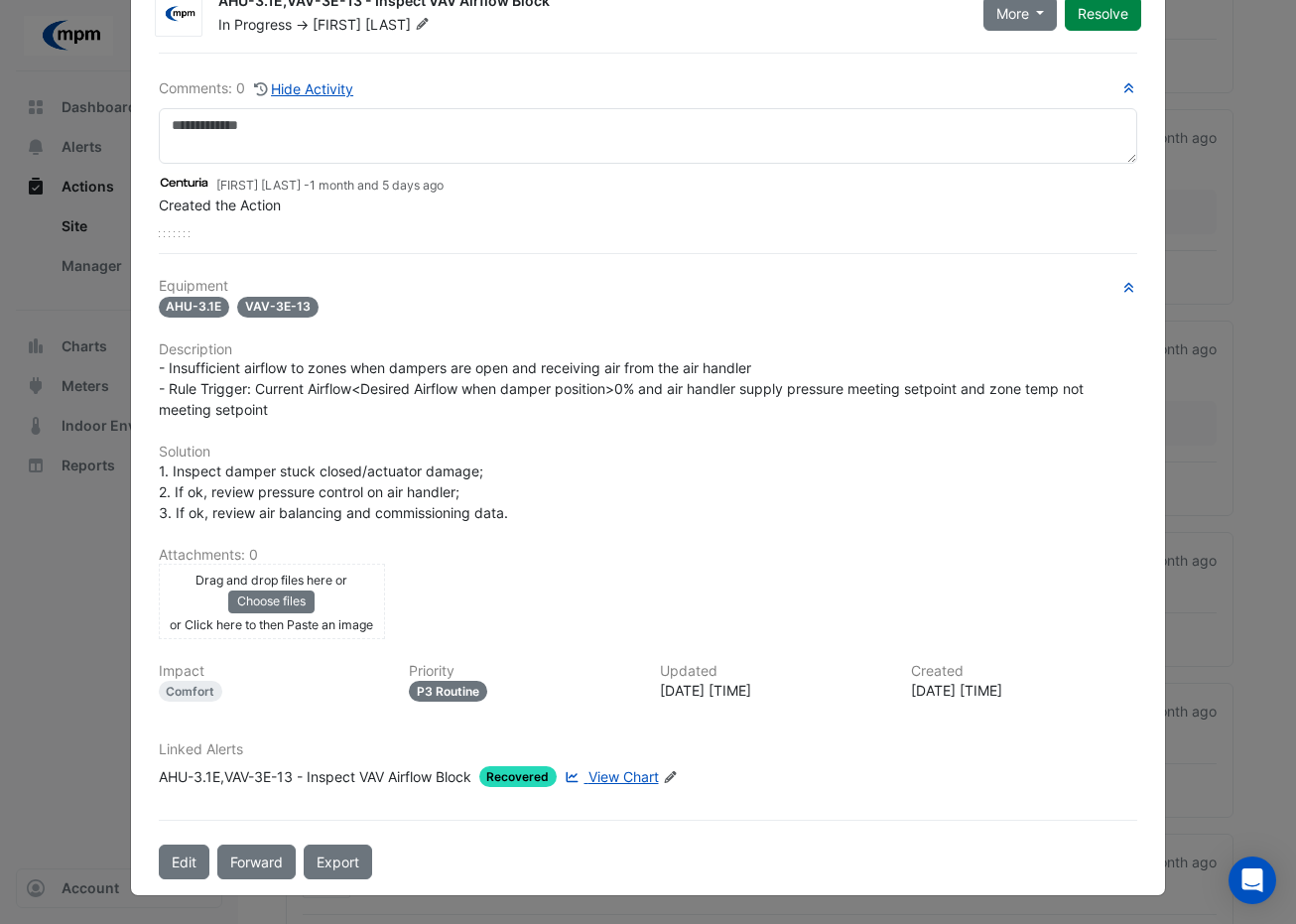 click on "View Chart" 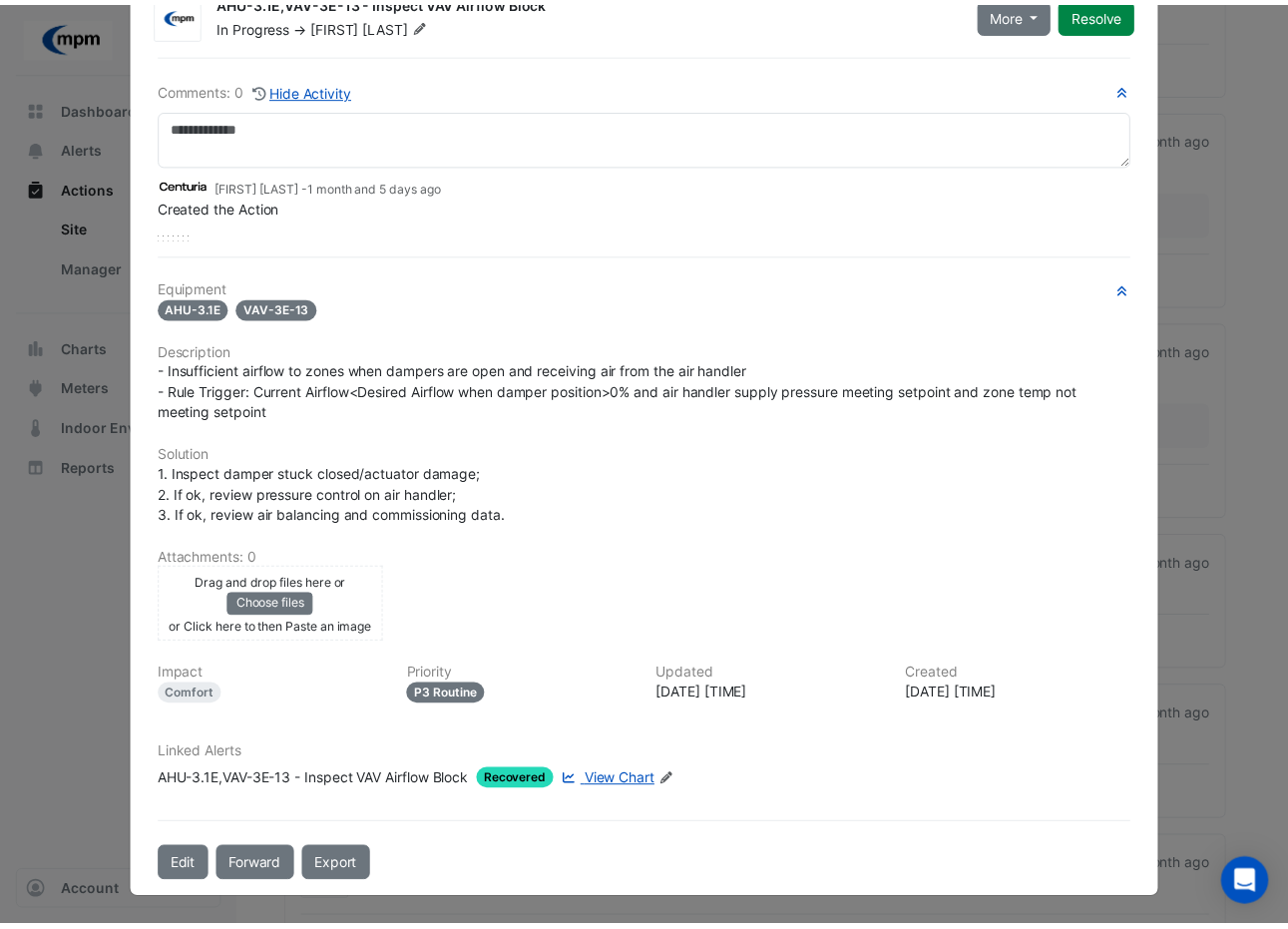 scroll, scrollTop: 0, scrollLeft: 0, axis: both 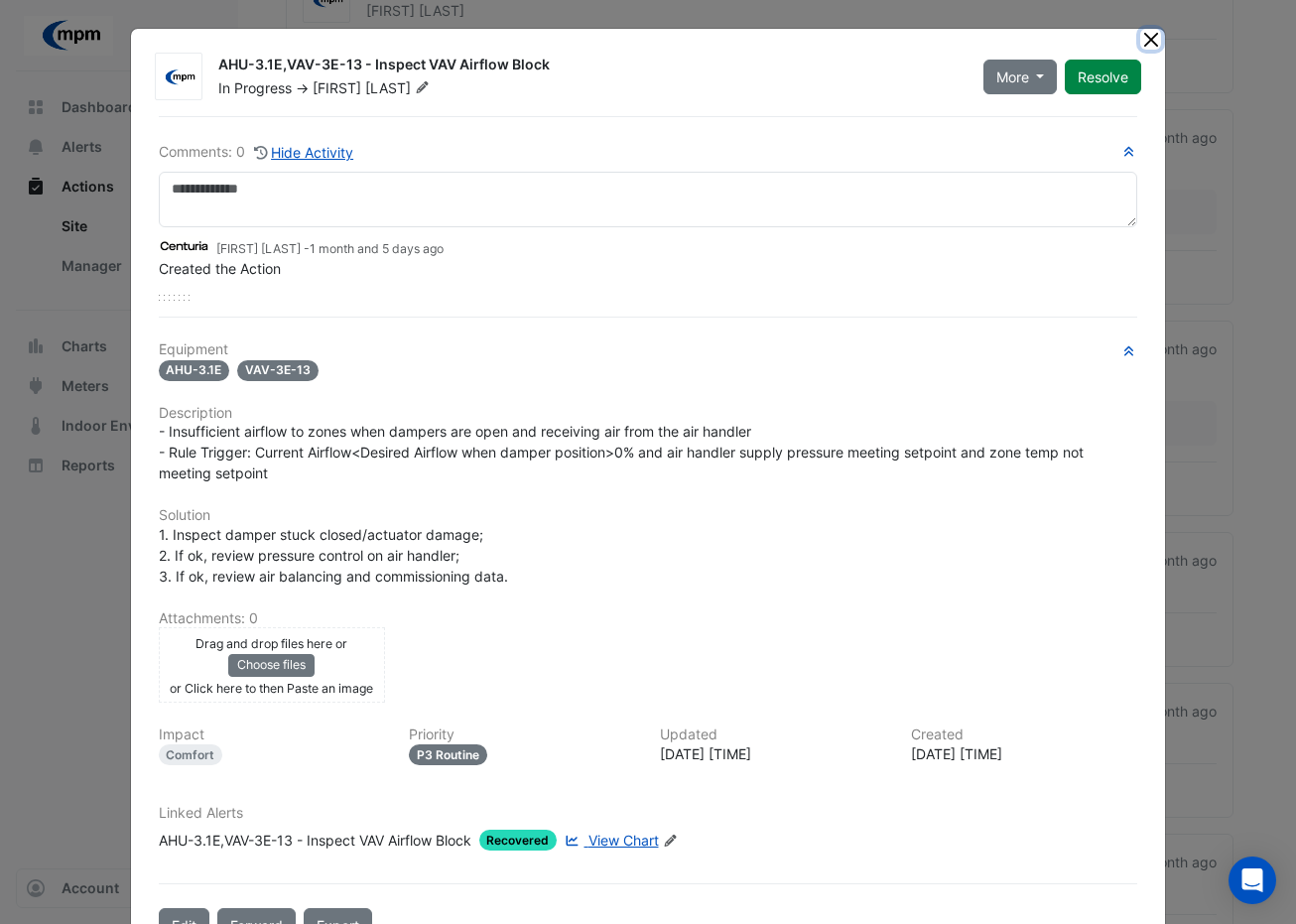 click 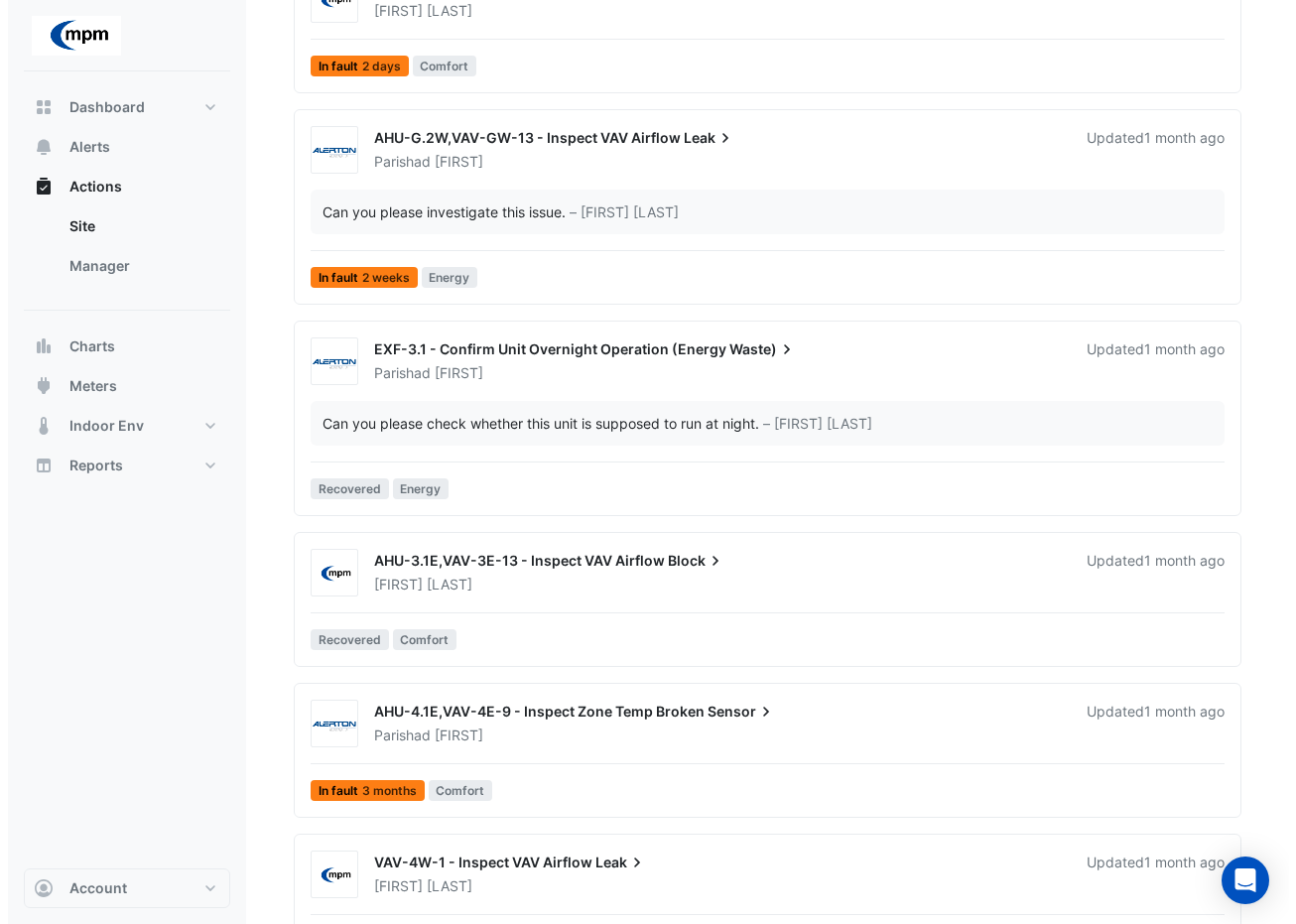 scroll, scrollTop: 695, scrollLeft: 0, axis: vertical 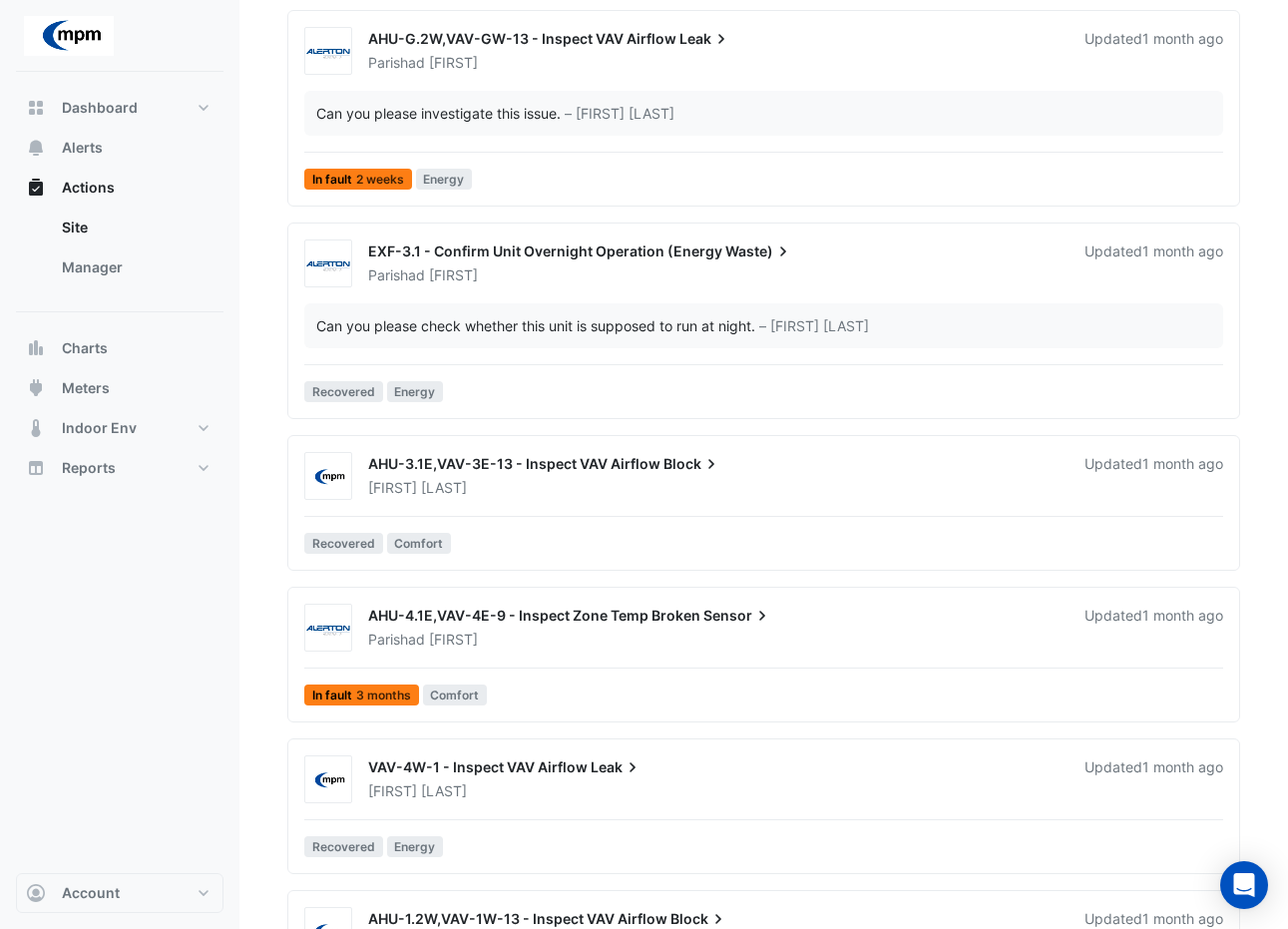 click on "VAV-4W-1 - Inspect VAV Airflow" at bounding box center [478, 766] 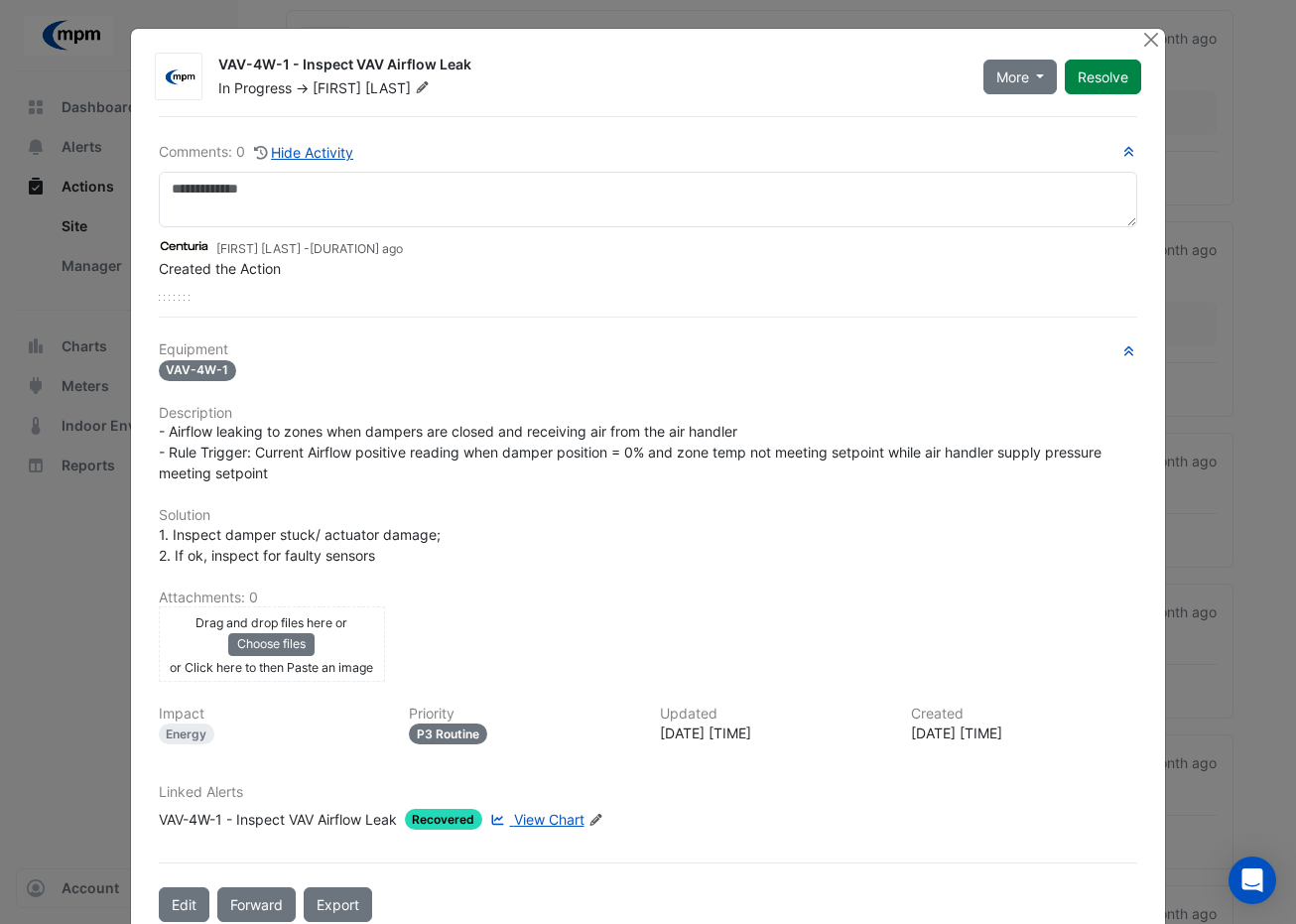 click on "View Chart" 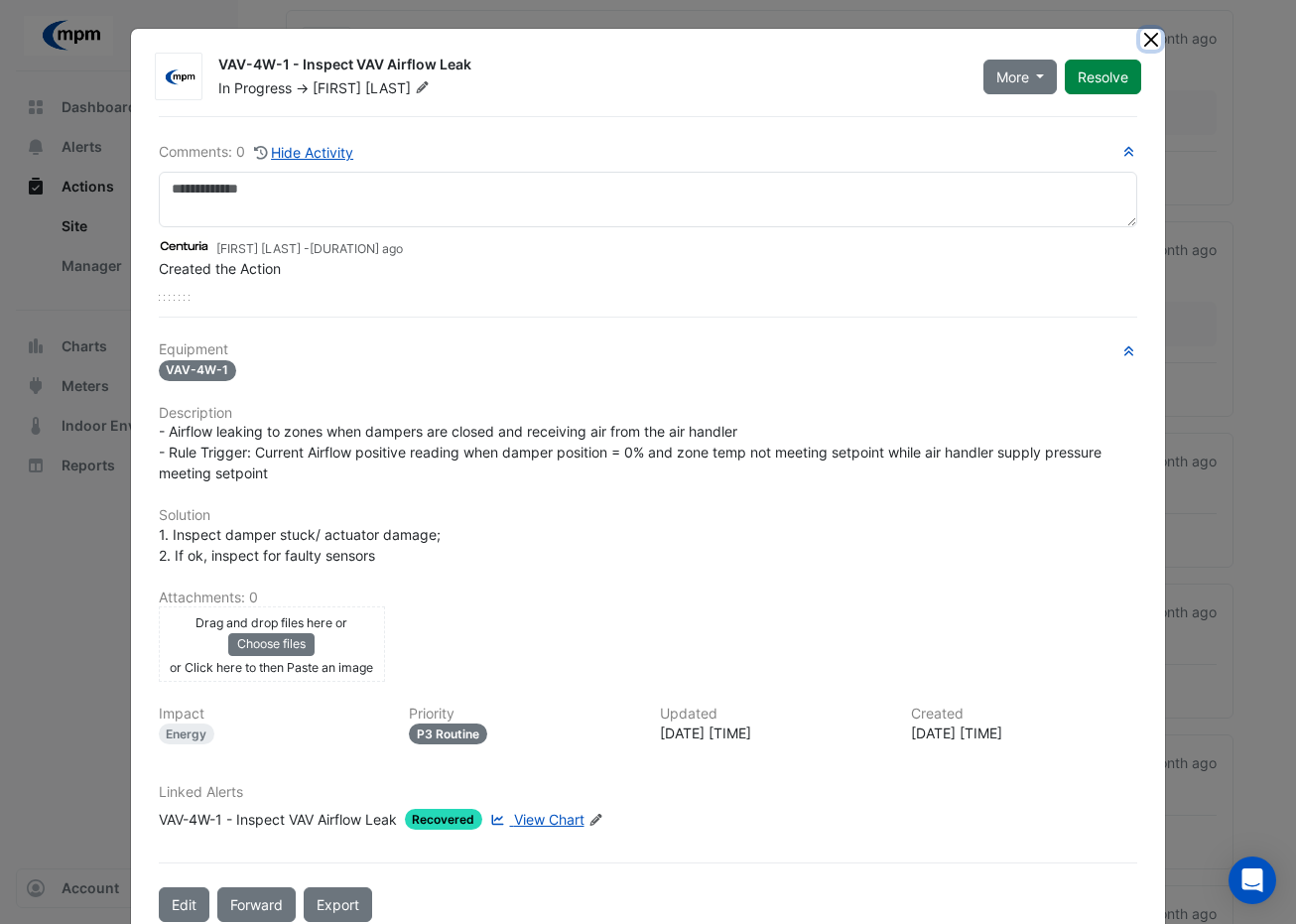 click 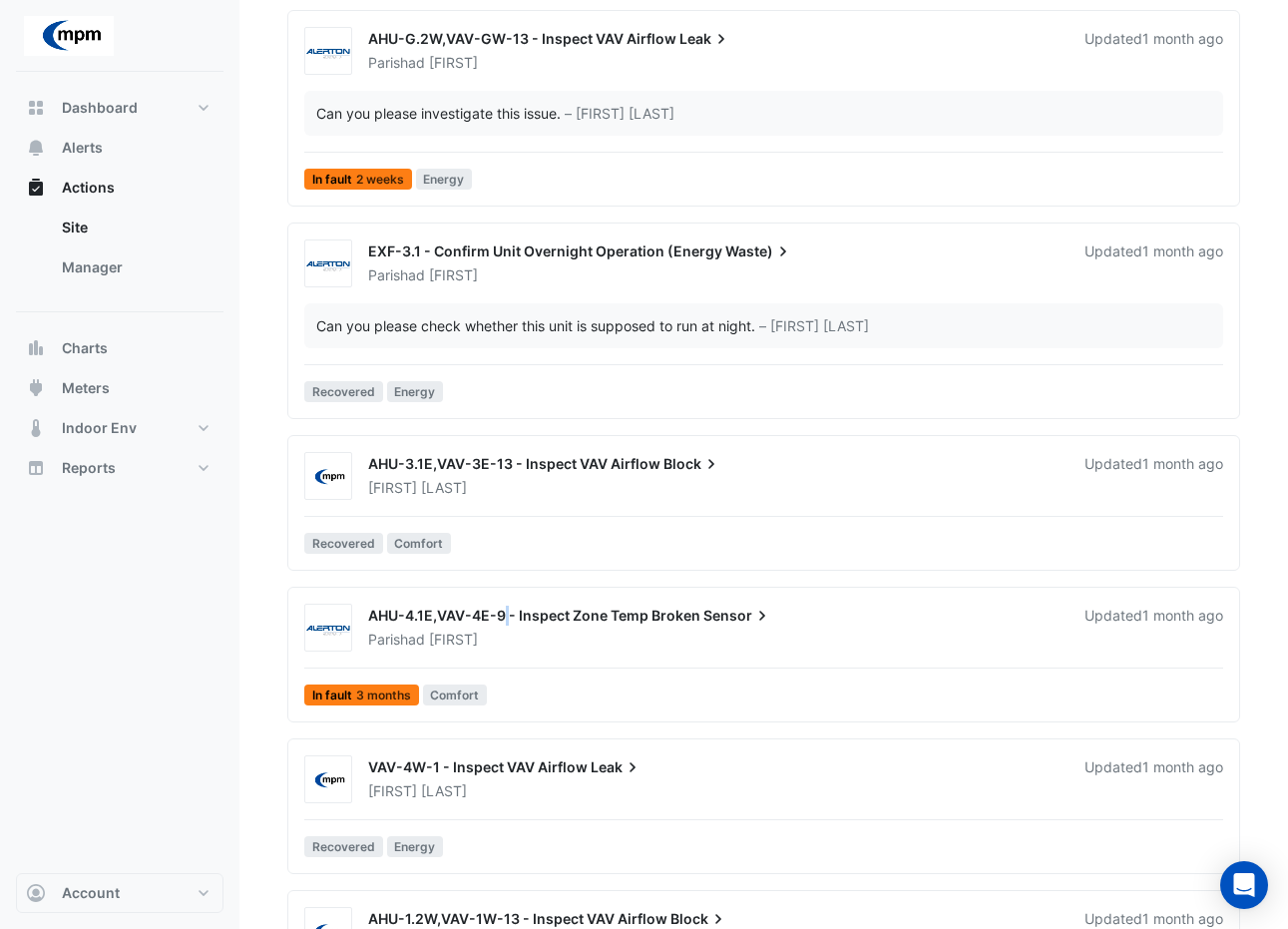 click on "AHU-4.1E,VAV-4E-9 - Inspect Zone Temp Broken" at bounding box center (534, 615) 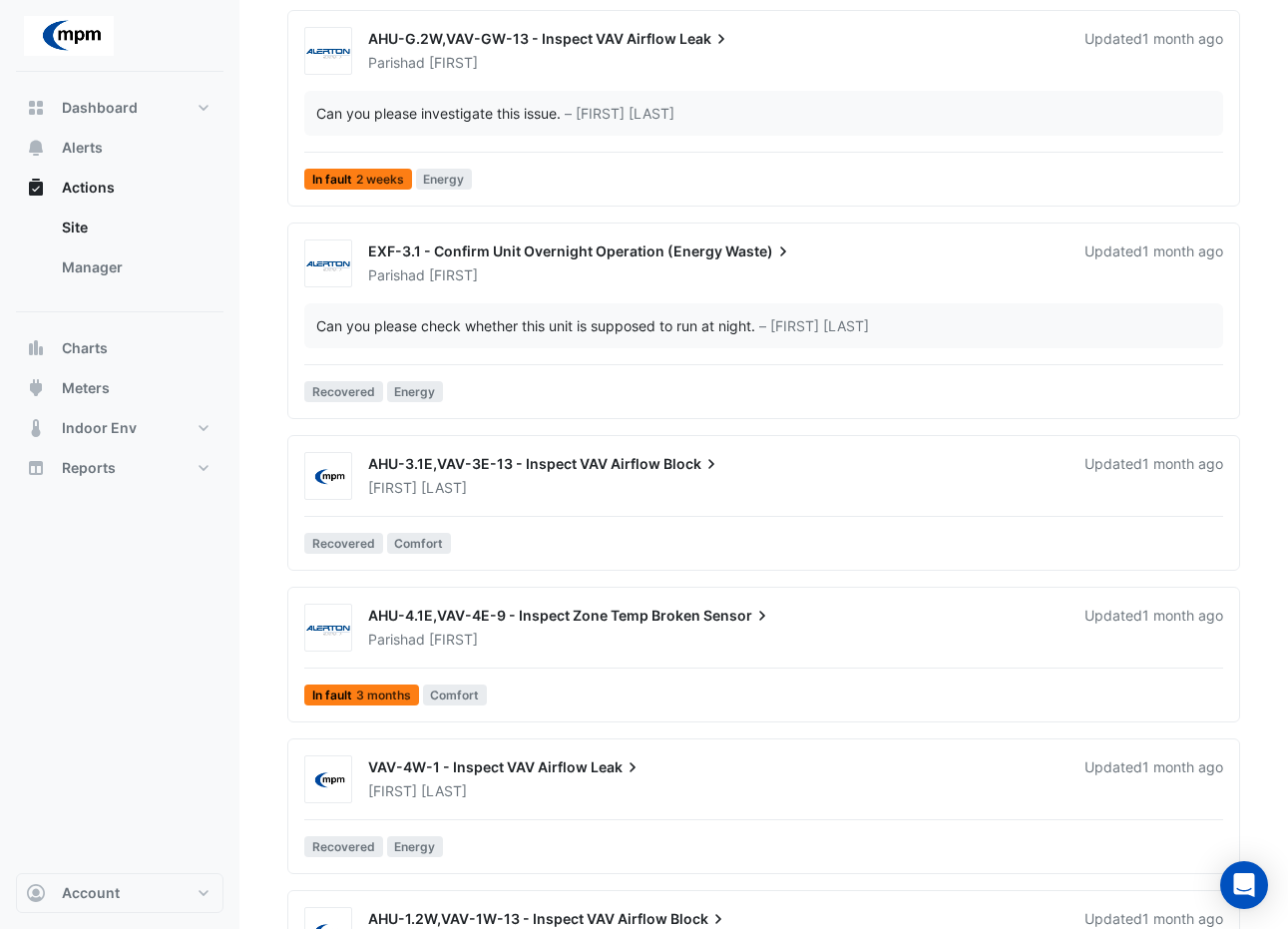 click on "VAV-4W-1 - Inspect VAV Airflow" at bounding box center (478, 766) 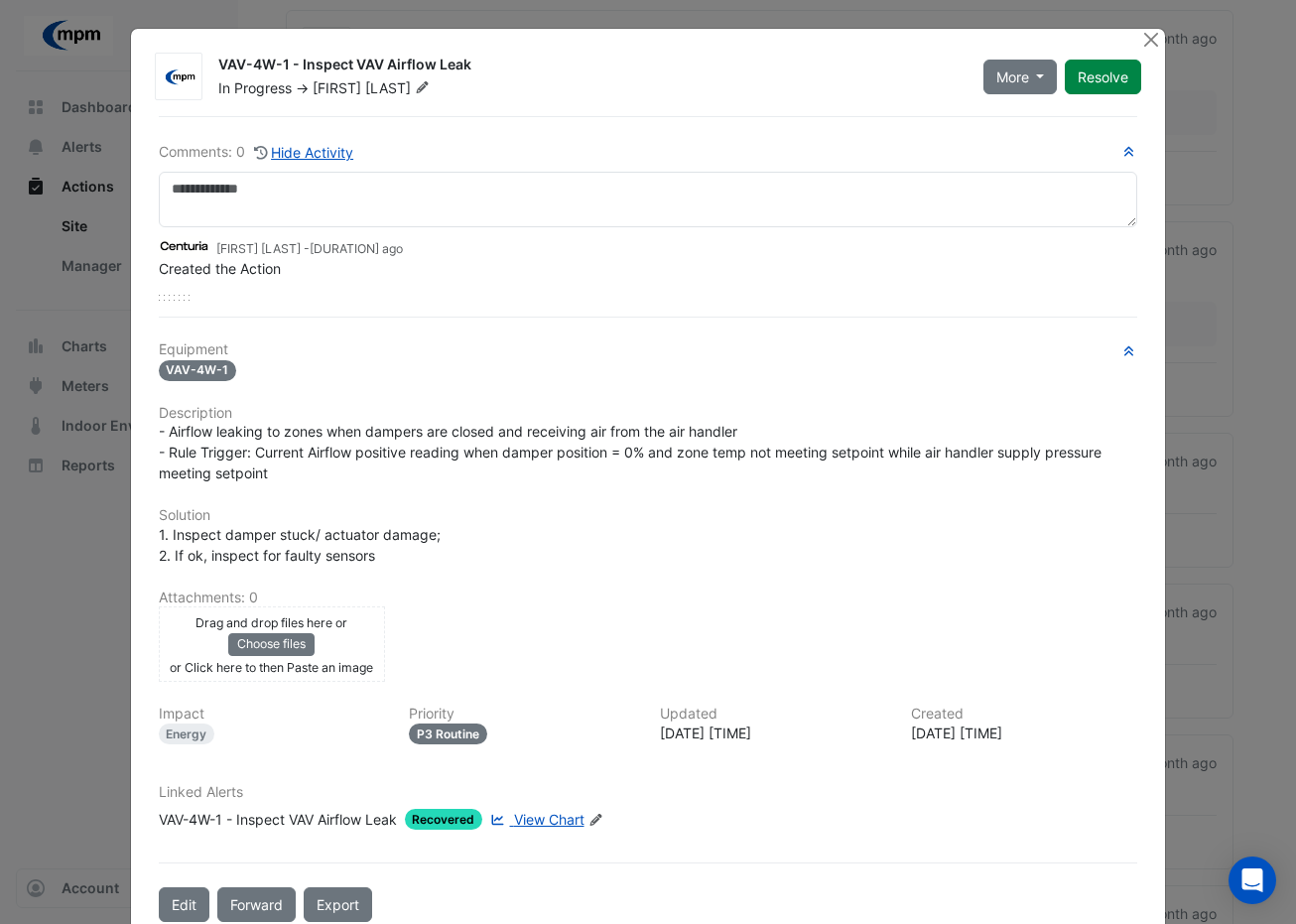 scroll, scrollTop: 43, scrollLeft: 0, axis: vertical 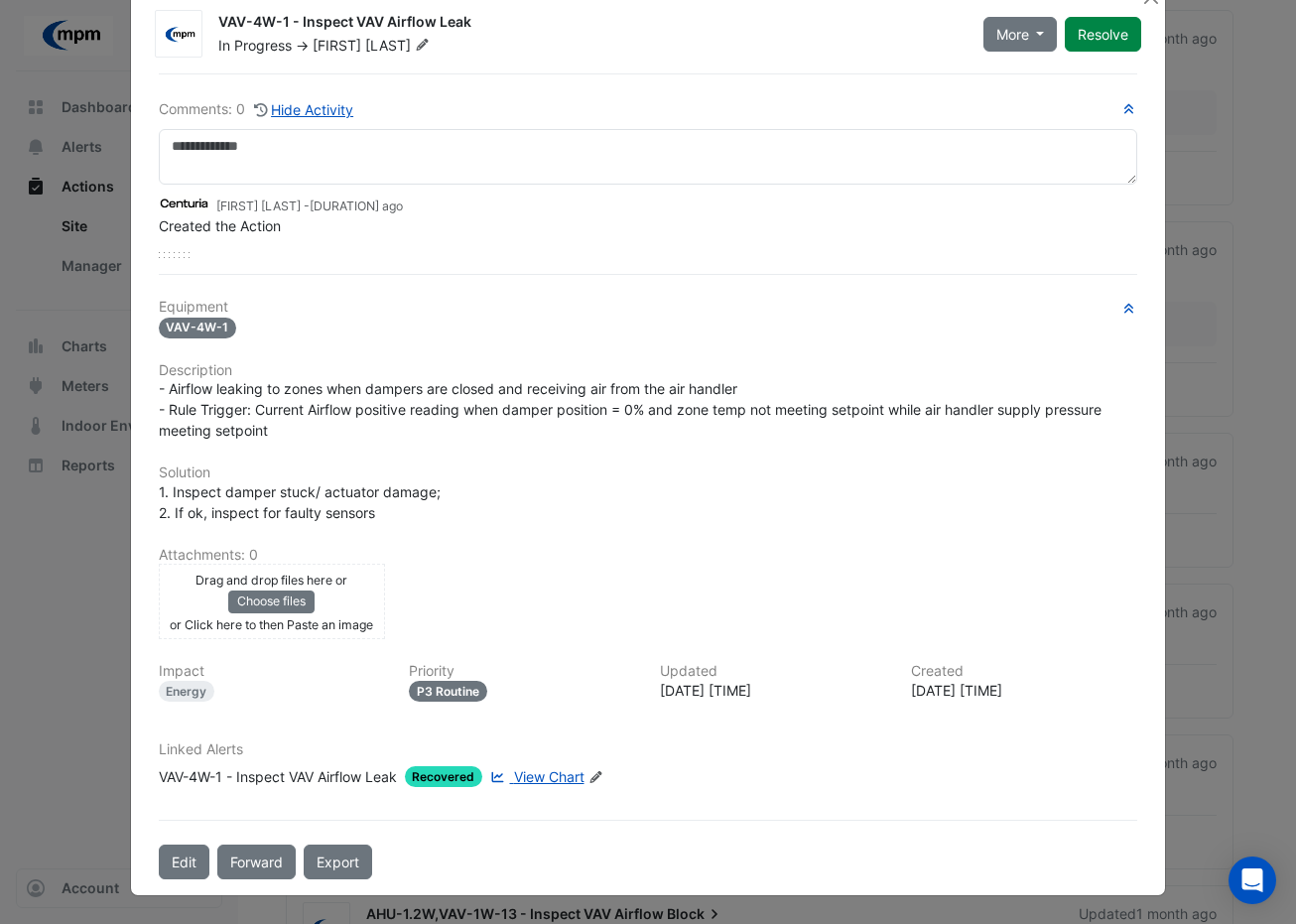click on "View Chart" 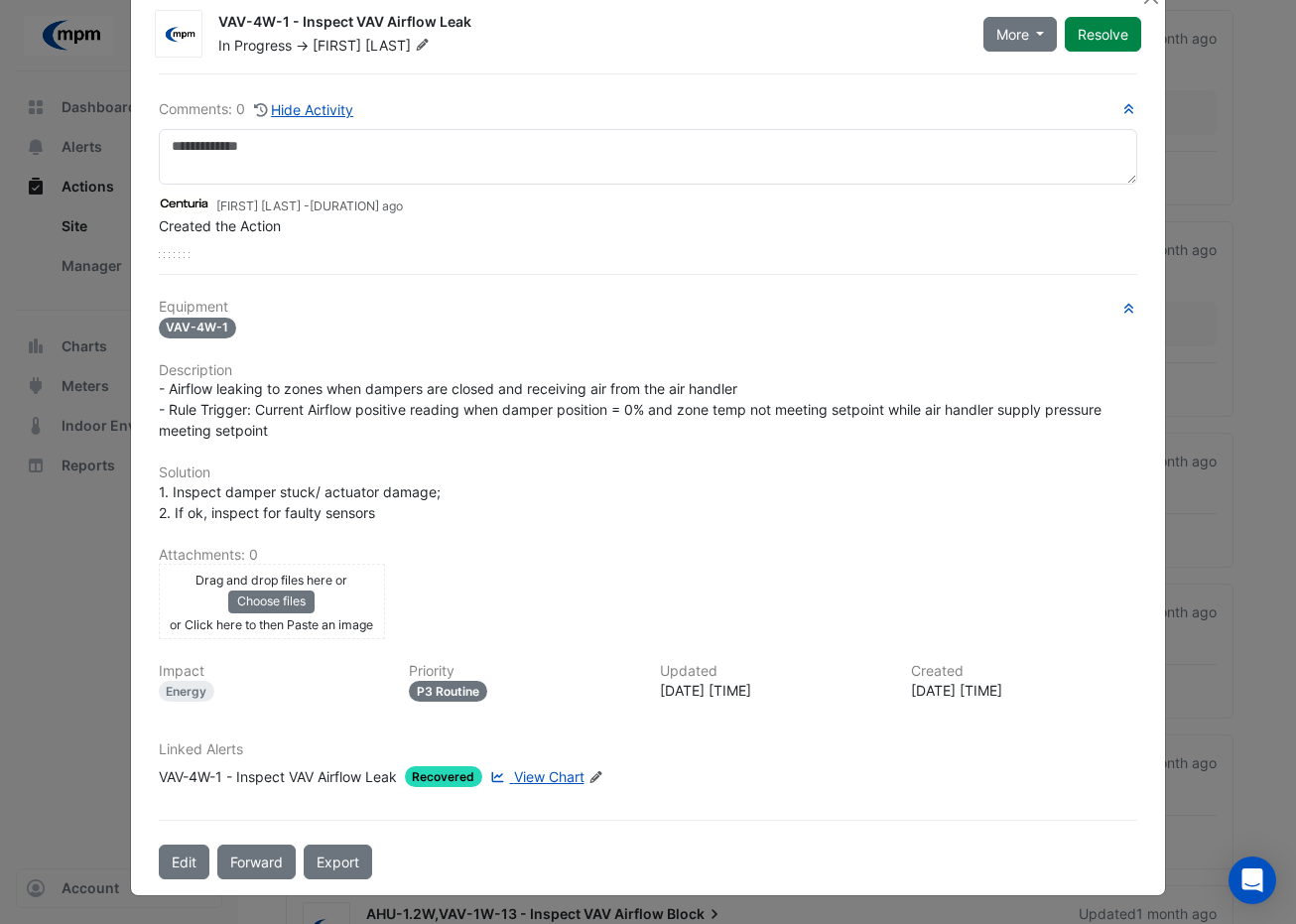 scroll, scrollTop: 0, scrollLeft: 0, axis: both 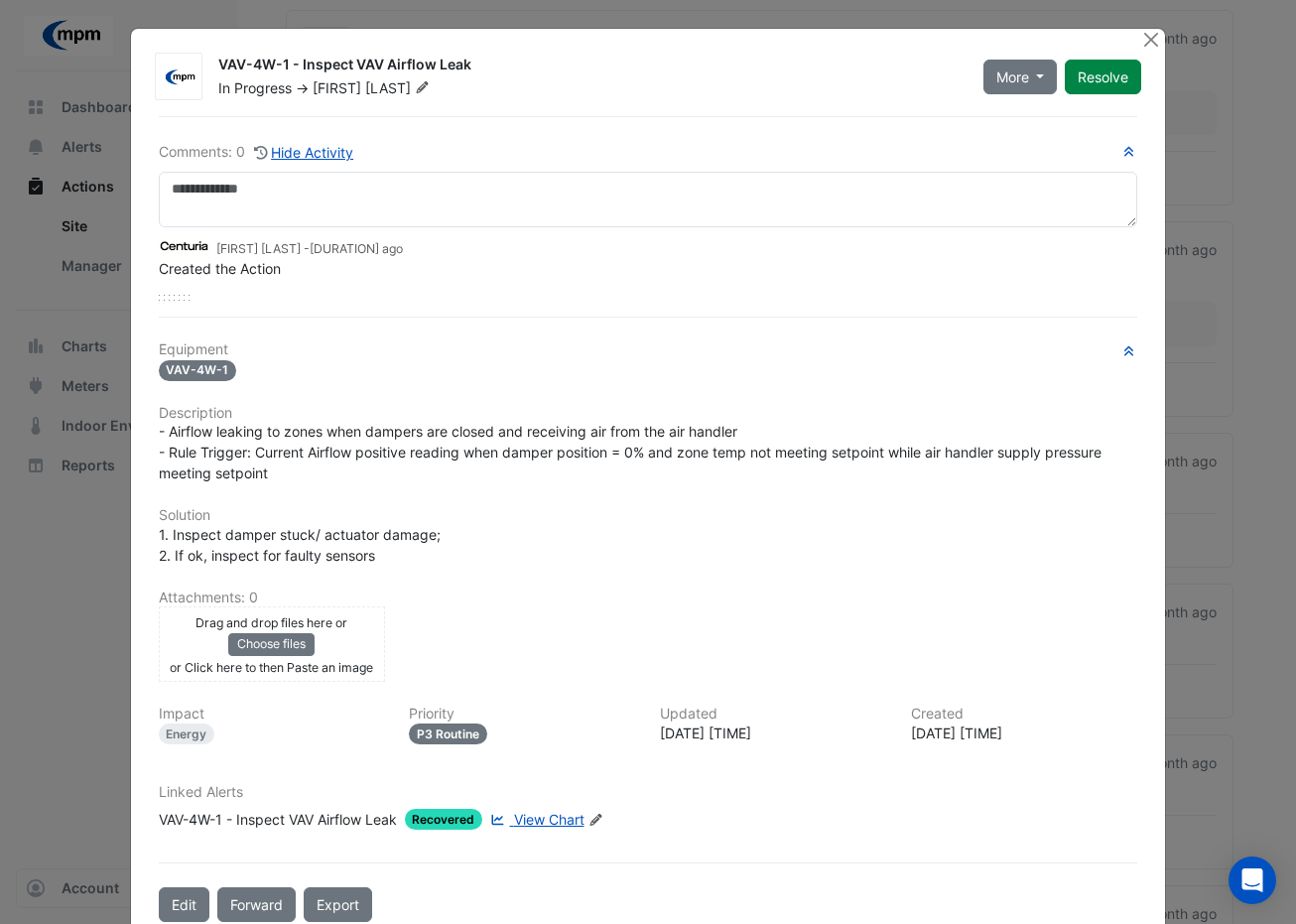 click 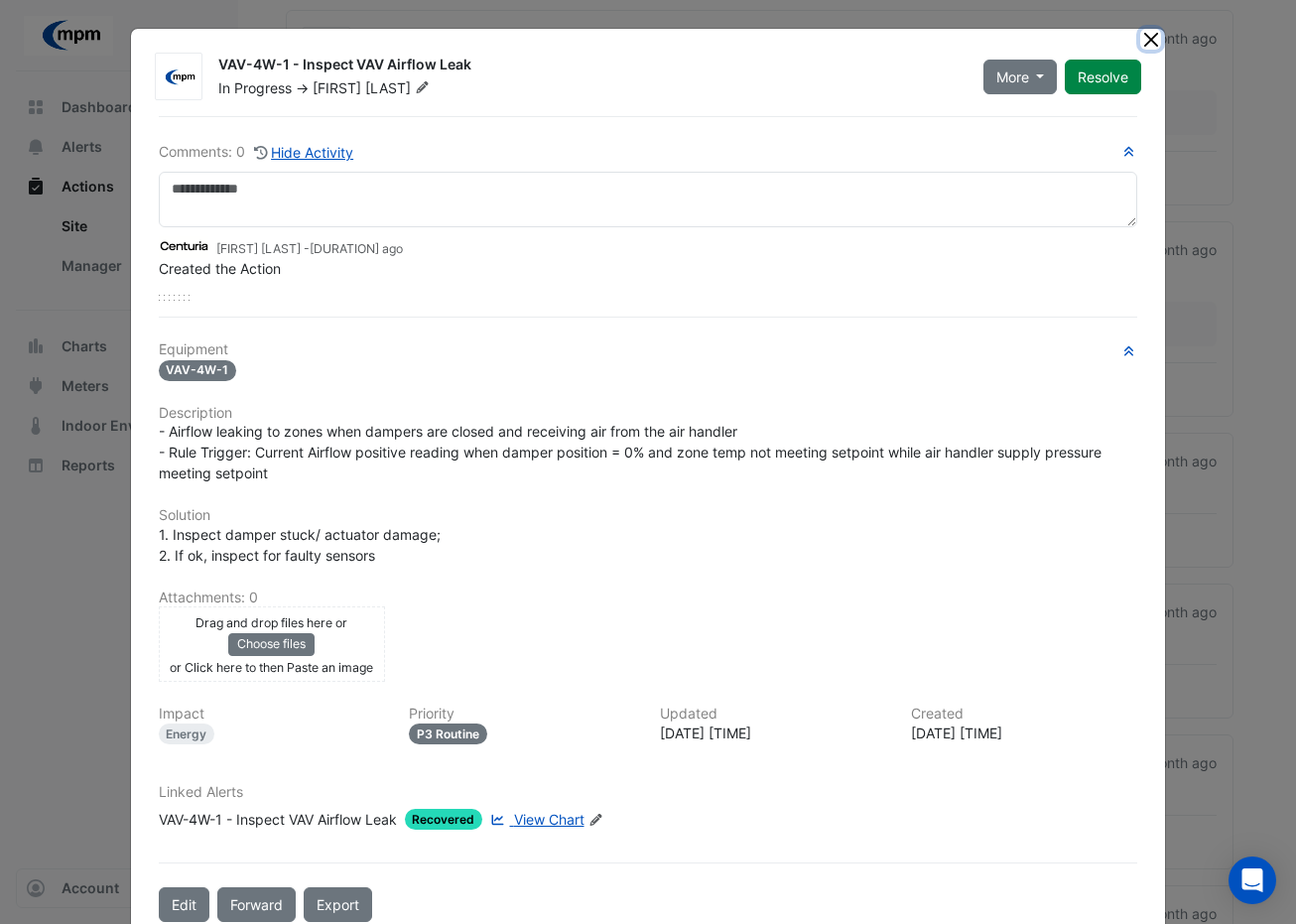 click 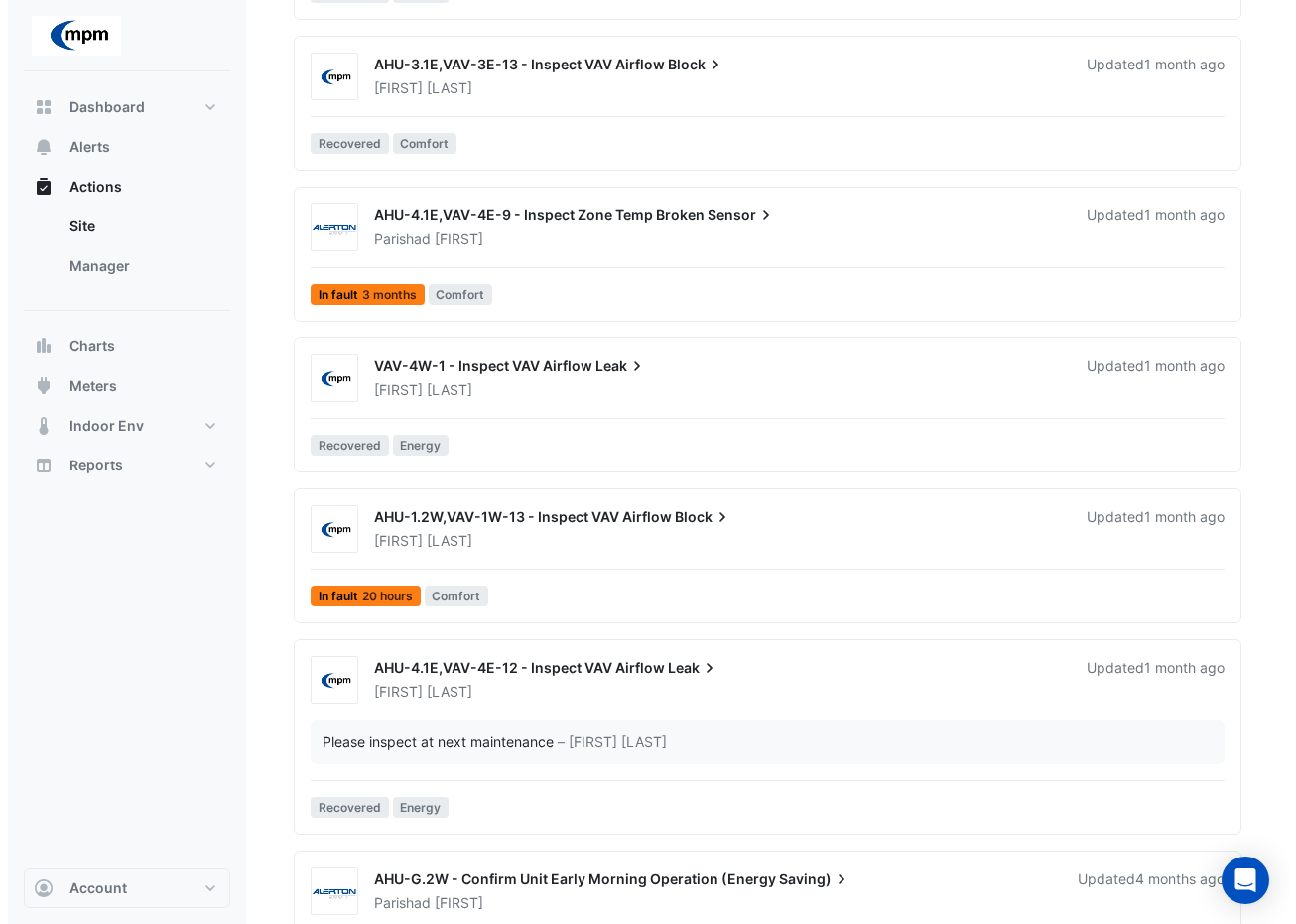 scroll, scrollTop: 1169, scrollLeft: 0, axis: vertical 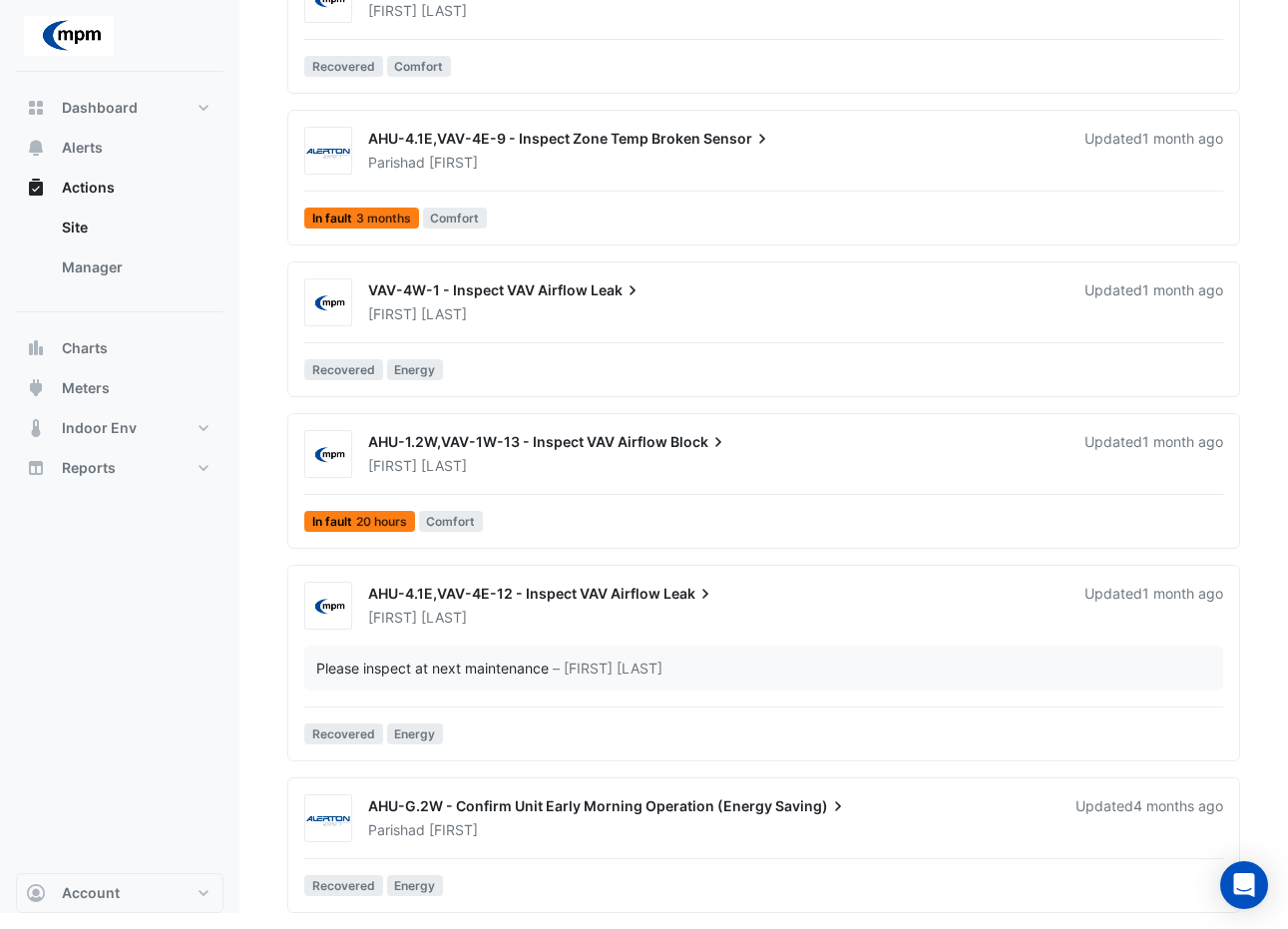 click on "AHU-1.2W,VAV-1W-13 - Inspect VAV Airflow" at bounding box center [518, 441] 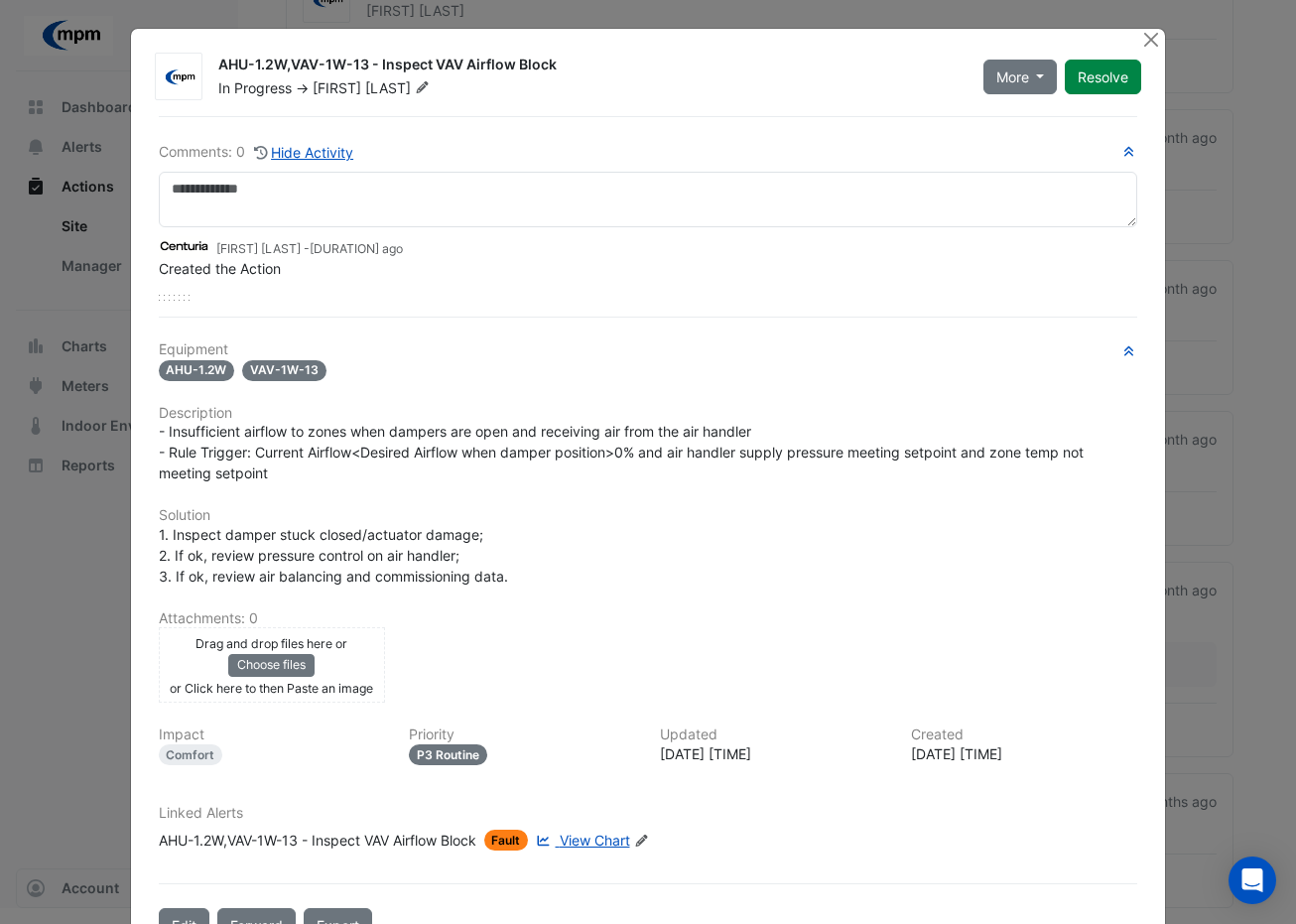 scroll, scrollTop: 64, scrollLeft: 0, axis: vertical 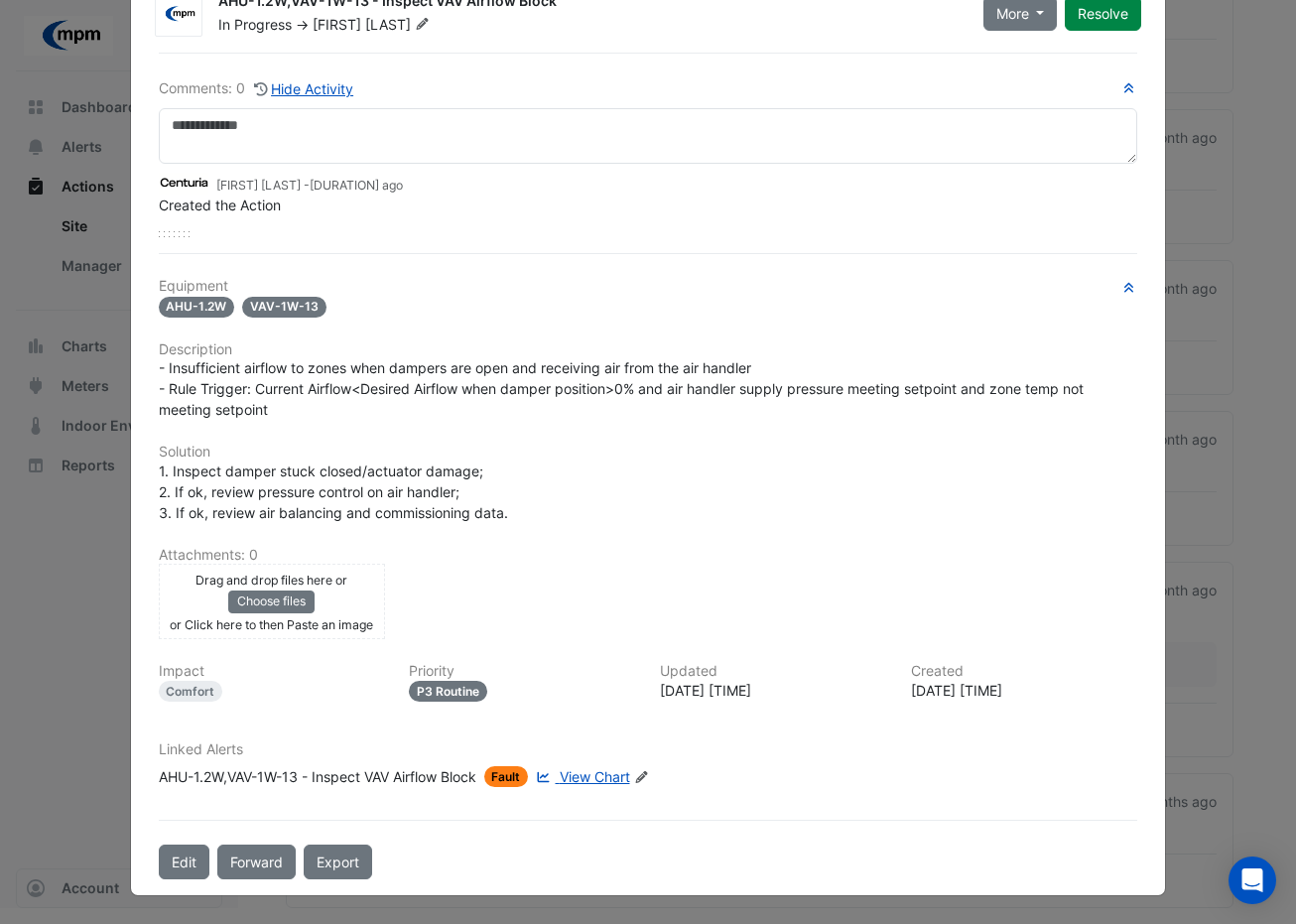 click on "View Chart" 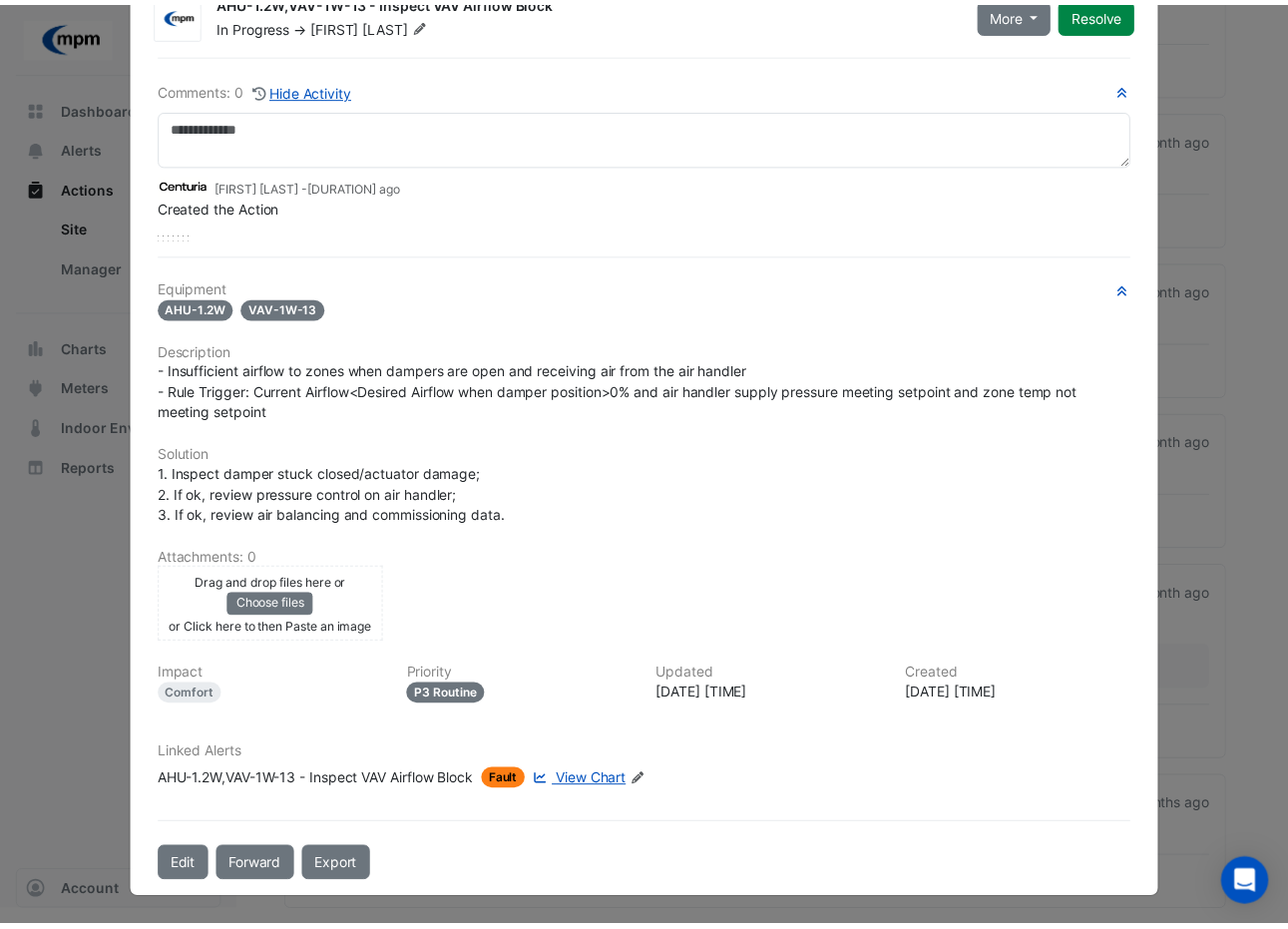 scroll, scrollTop: 0, scrollLeft: 0, axis: both 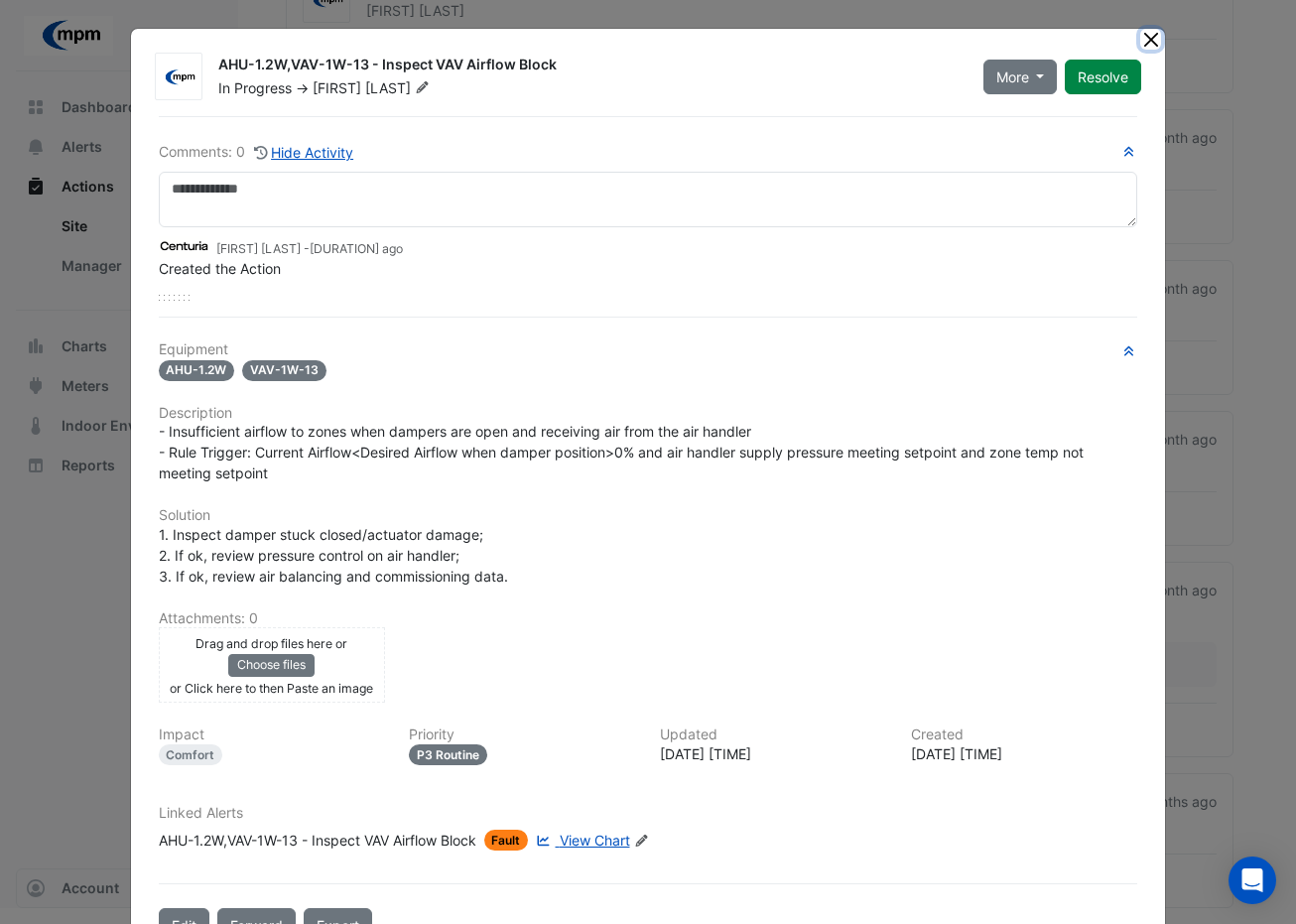 click 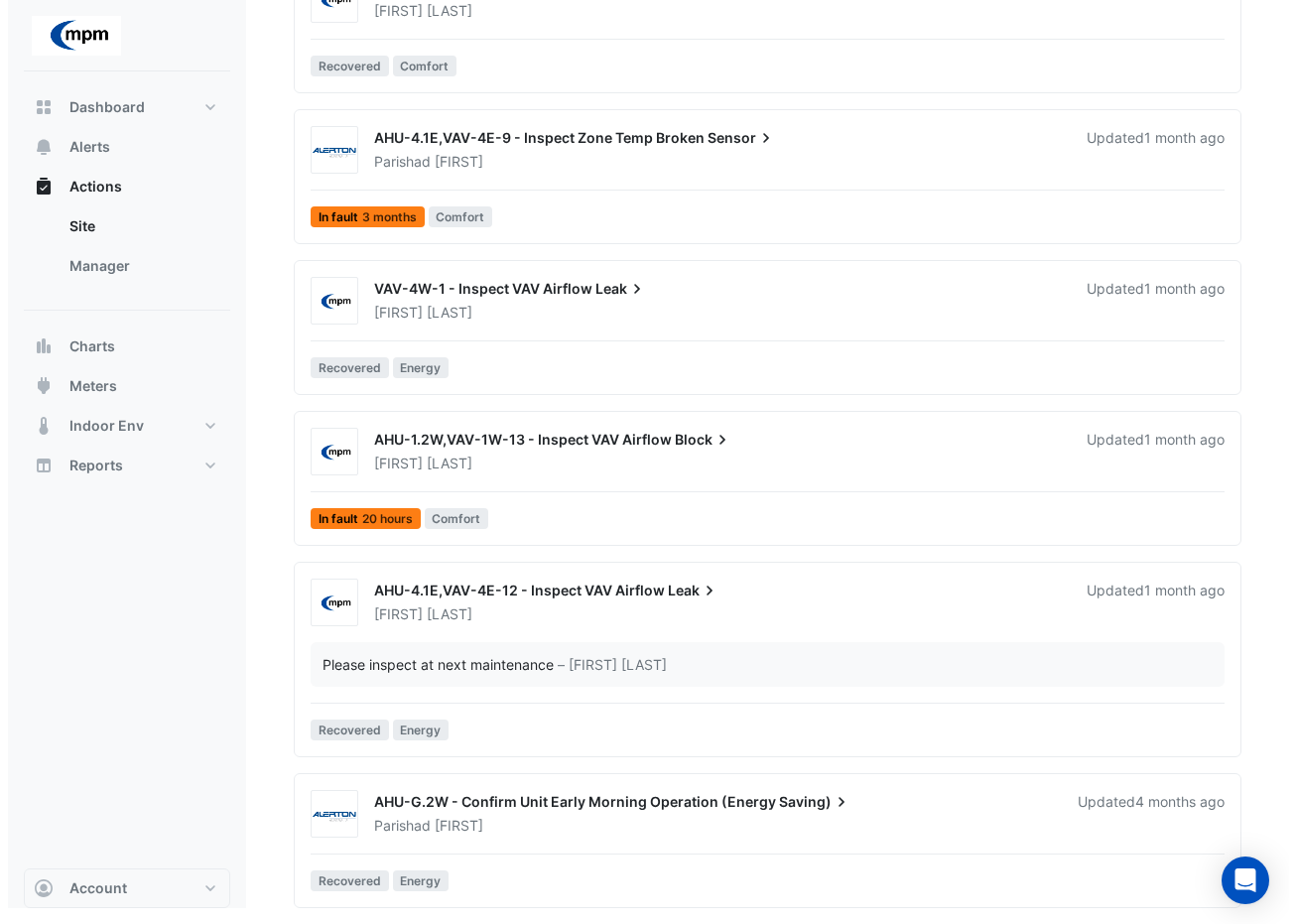scroll, scrollTop: 1070, scrollLeft: 0, axis: vertical 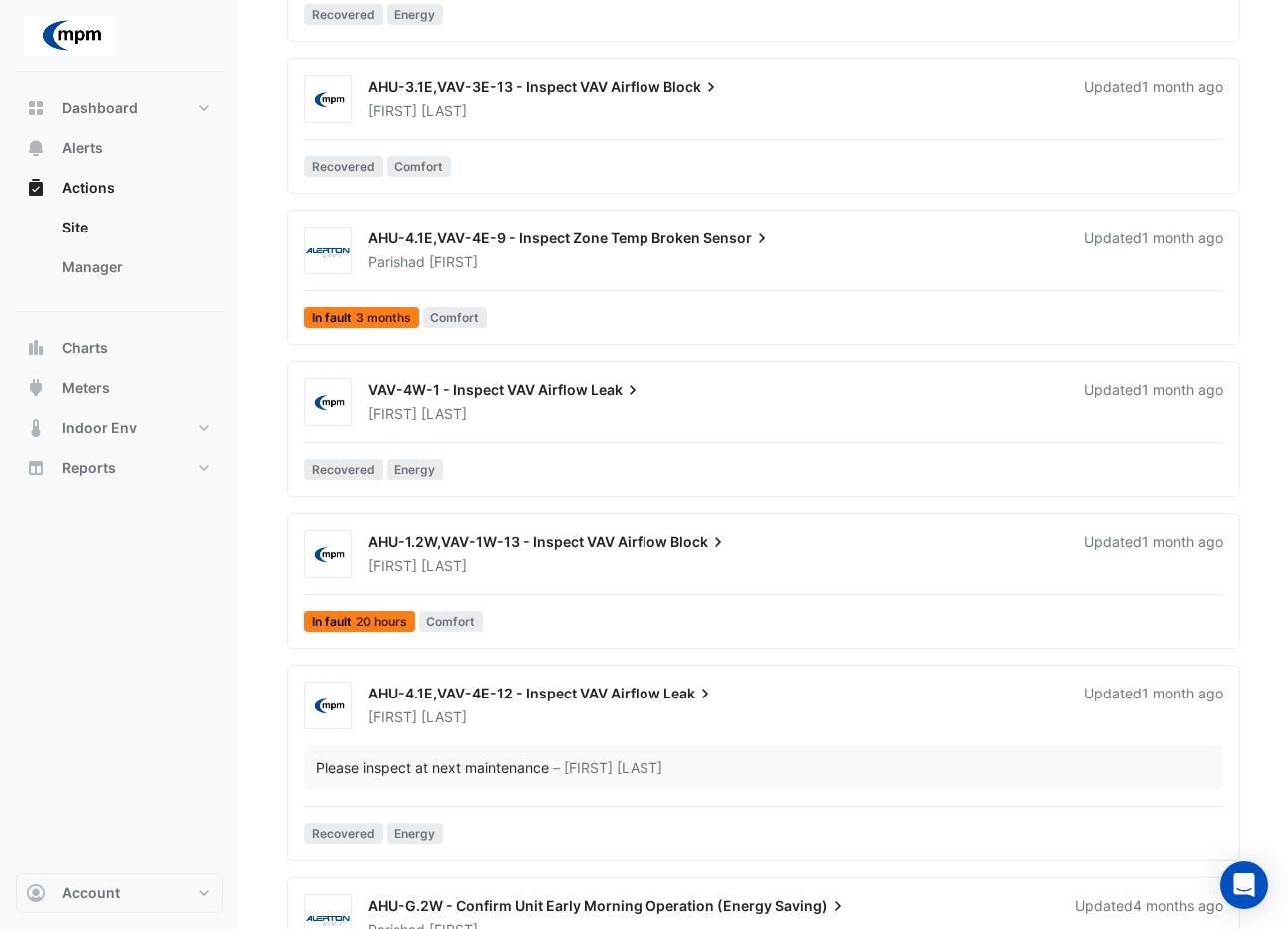 click on "AHU-4.1E,VAV-4E-12 - Inspect VAV Airflow" at bounding box center (514, 693) 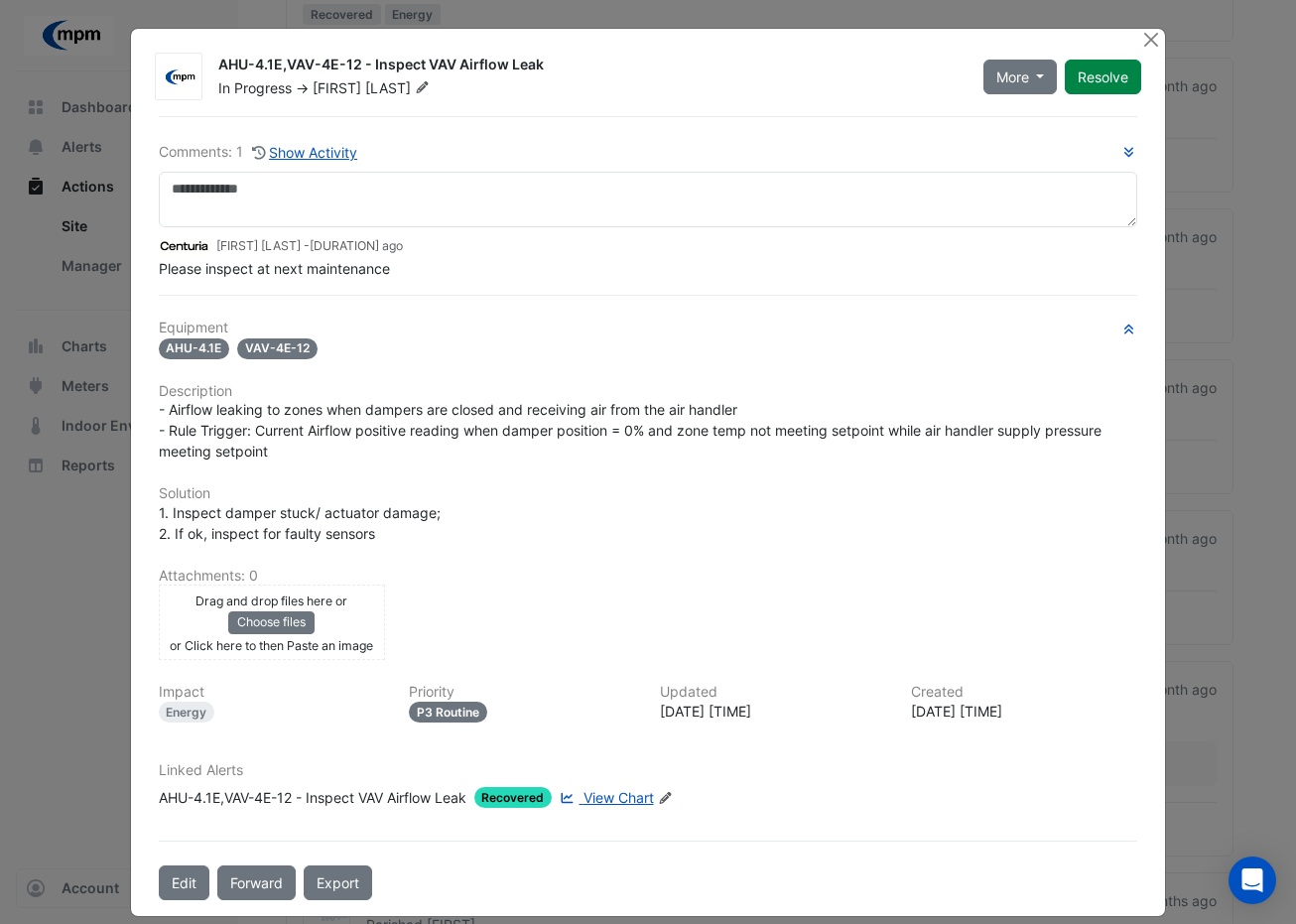 scroll, scrollTop: 21, scrollLeft: 0, axis: vertical 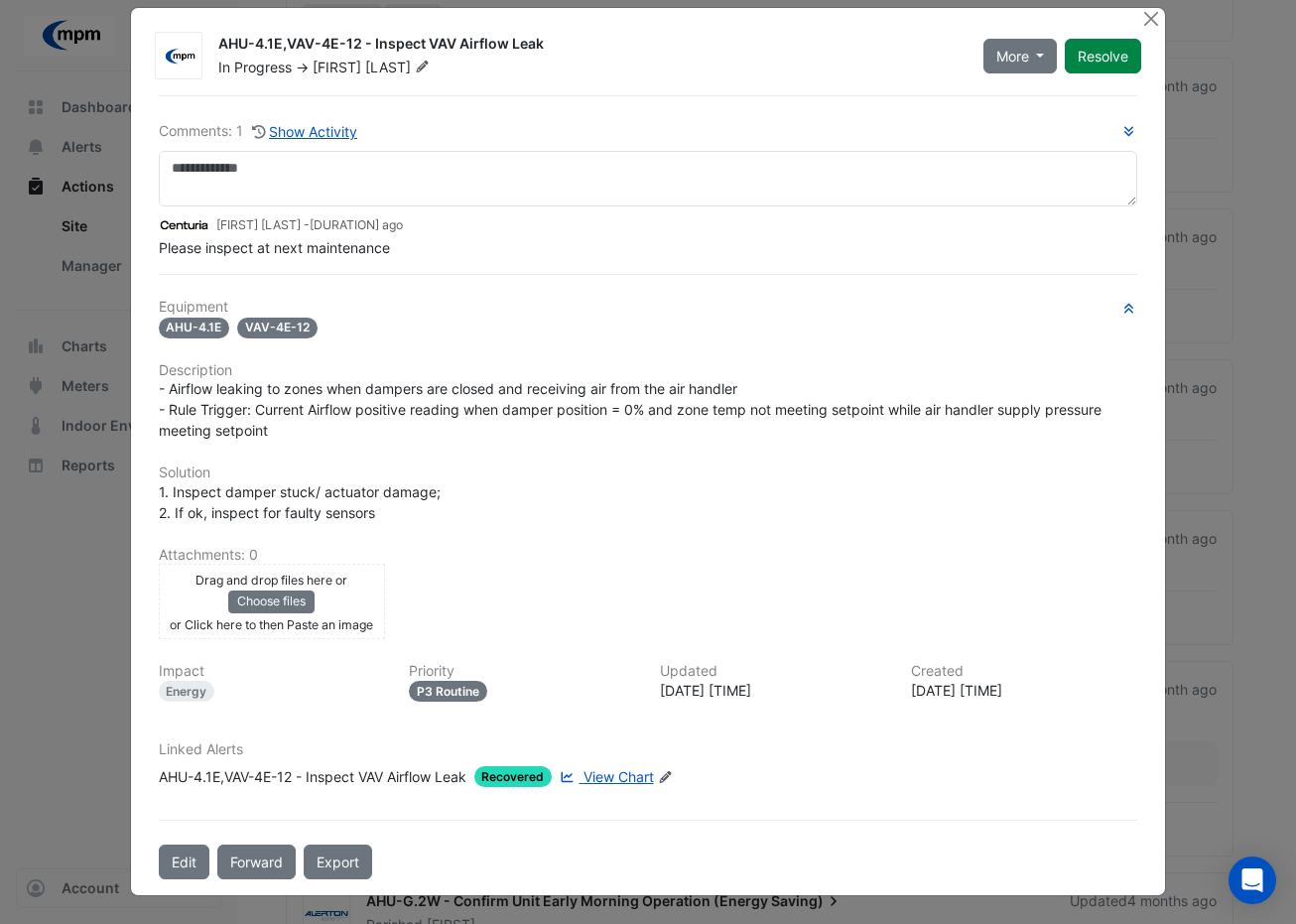 click on "View Chart" 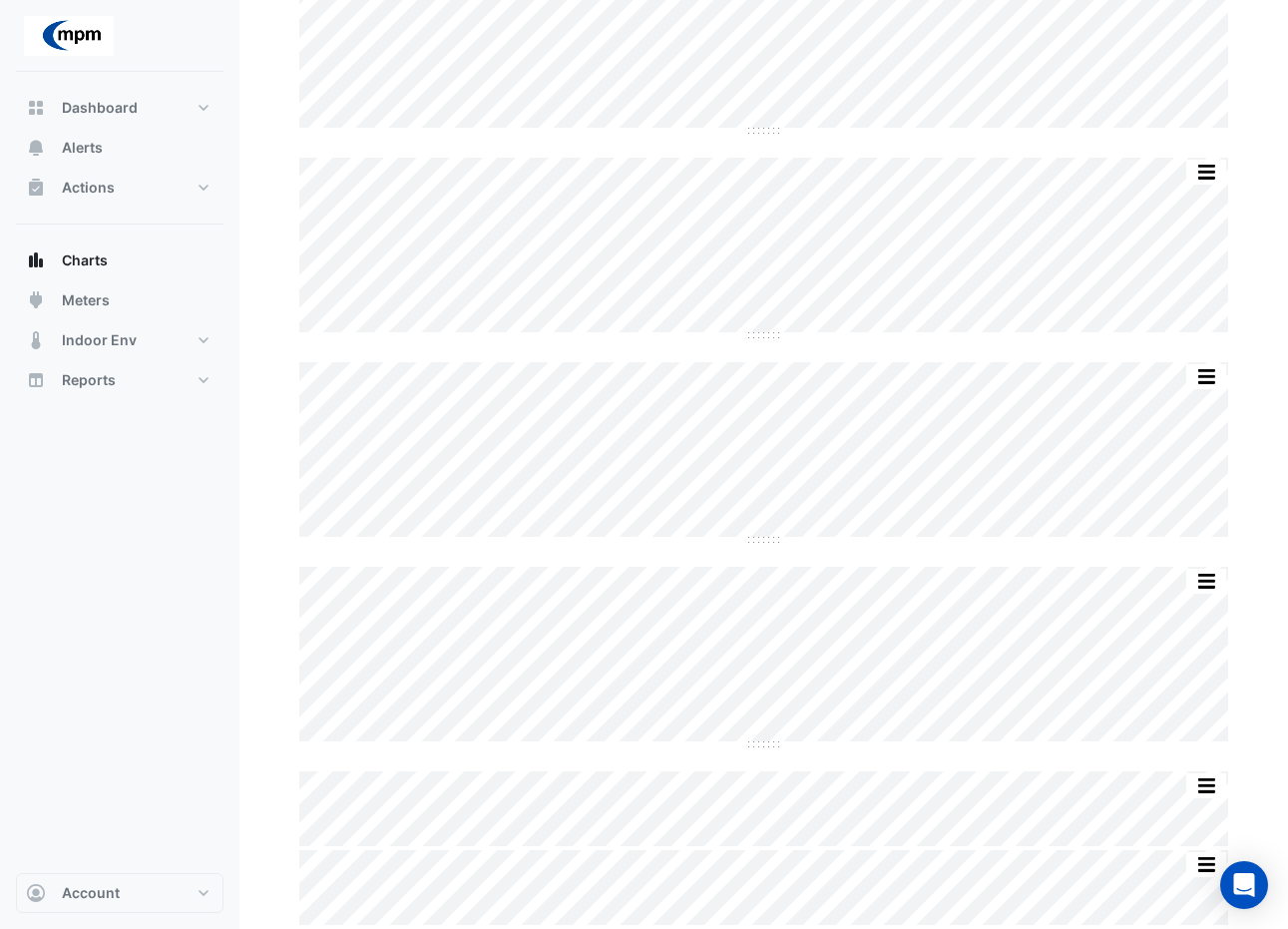 scroll, scrollTop: 0, scrollLeft: 0, axis: both 